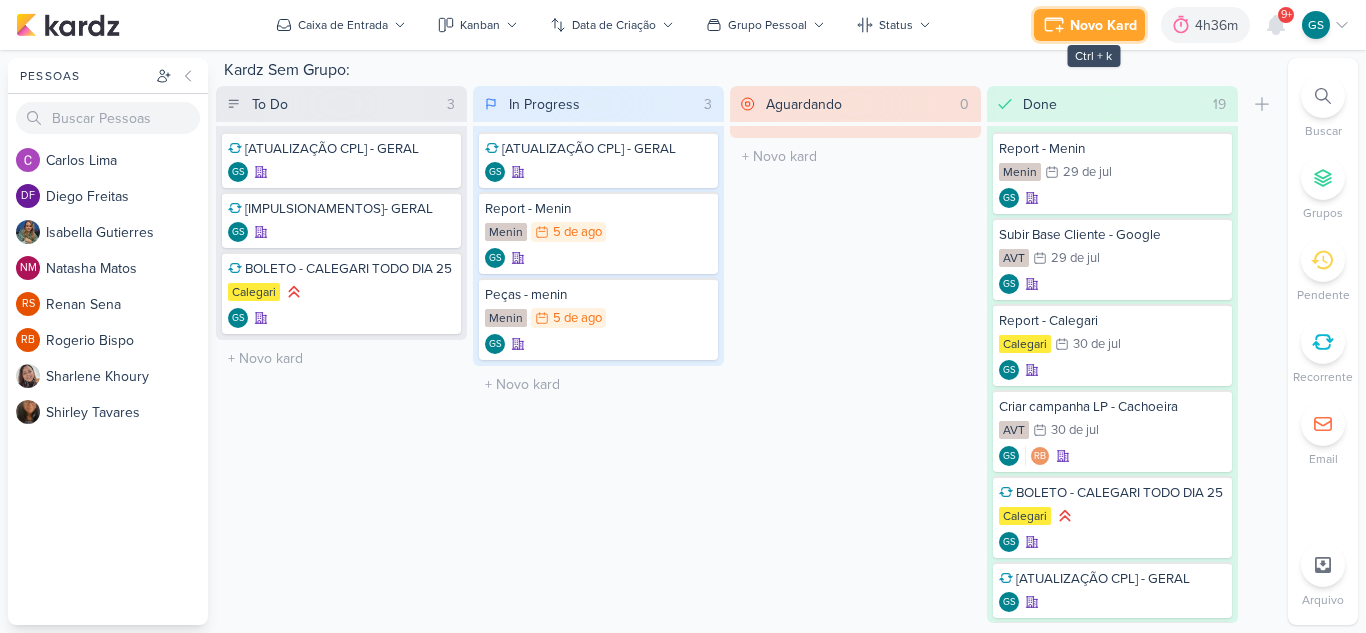 click on "Novo Kard" at bounding box center [1103, 25] 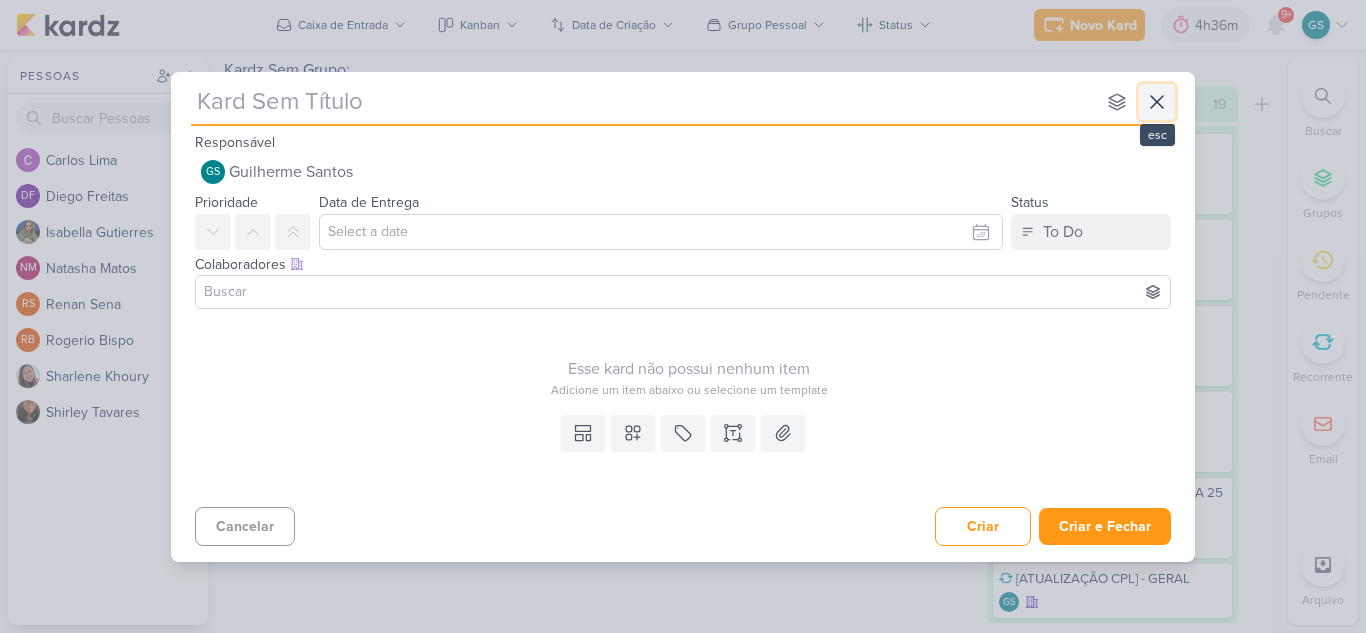 click 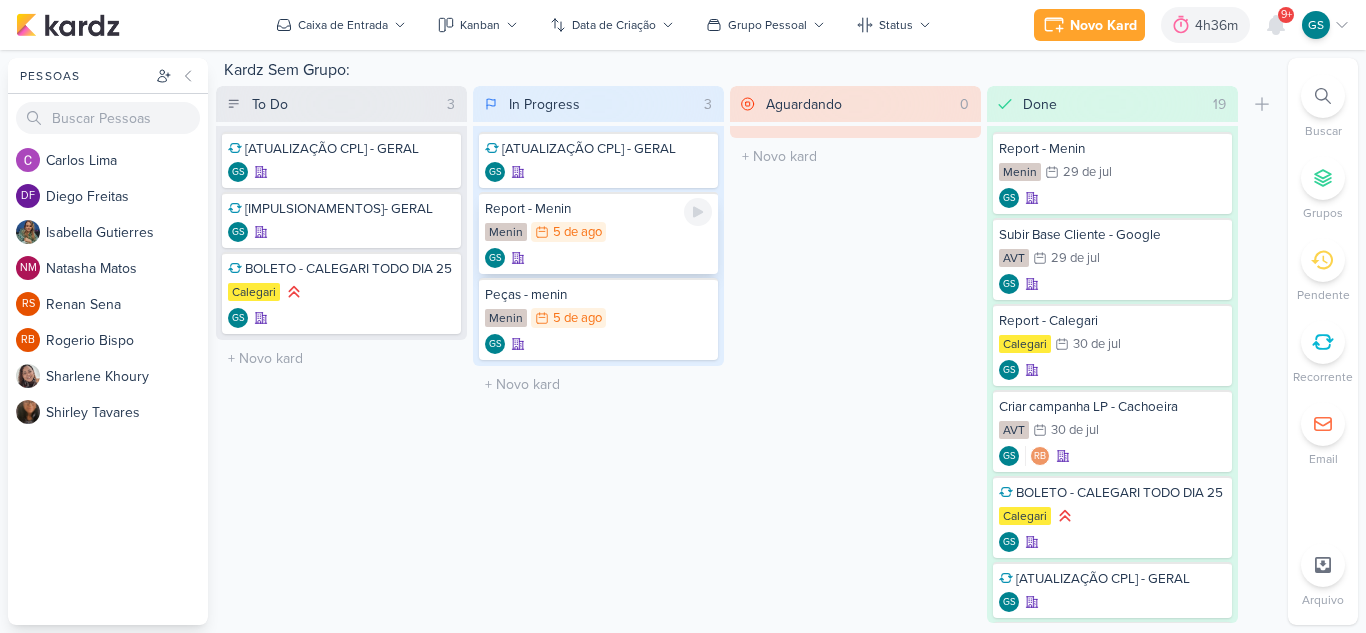click 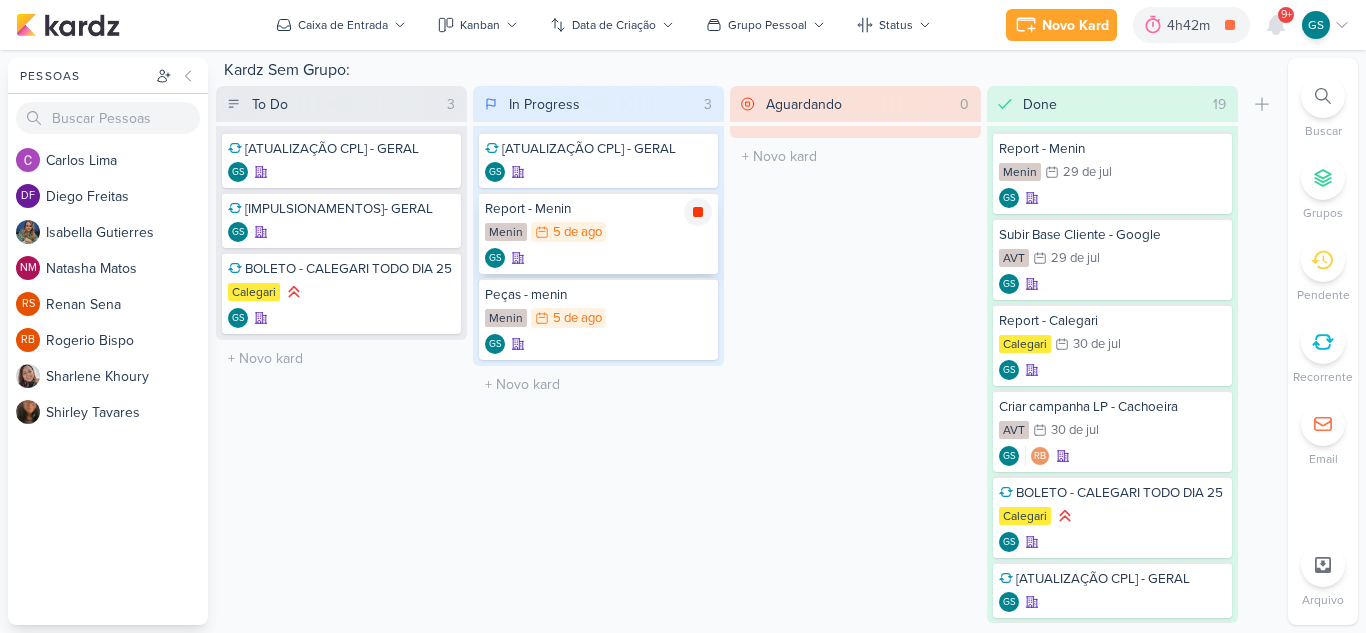 click 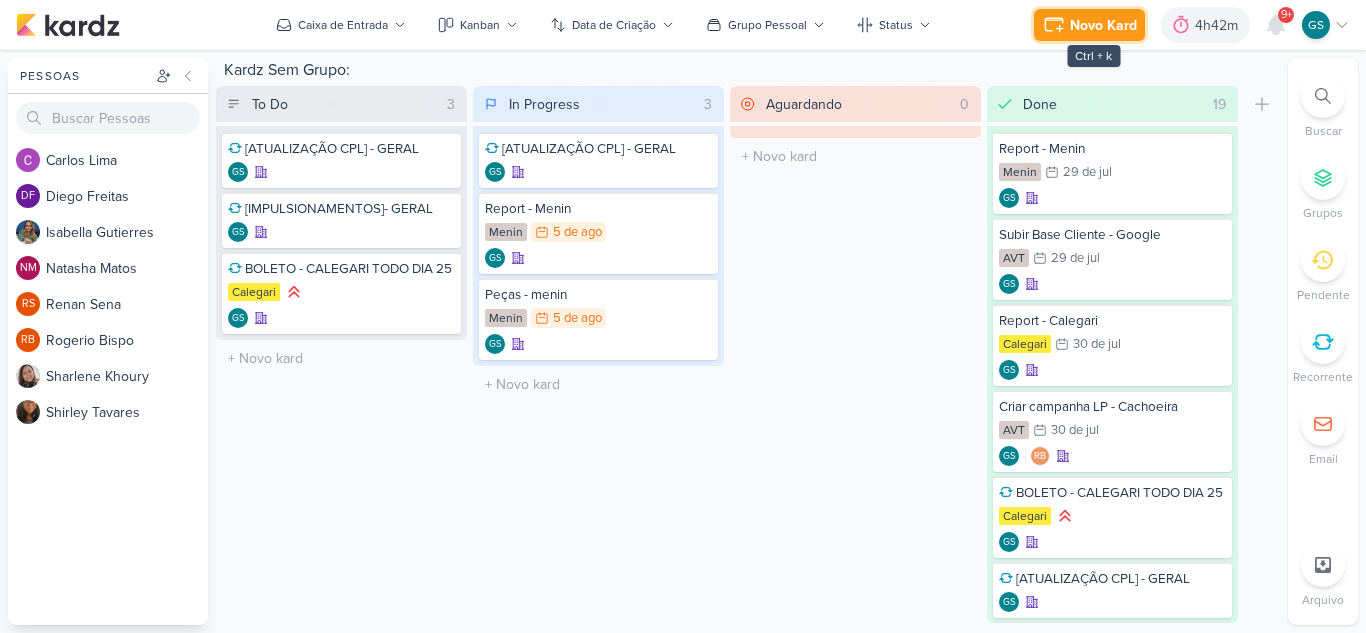 click on "Novo Kard" at bounding box center [1103, 25] 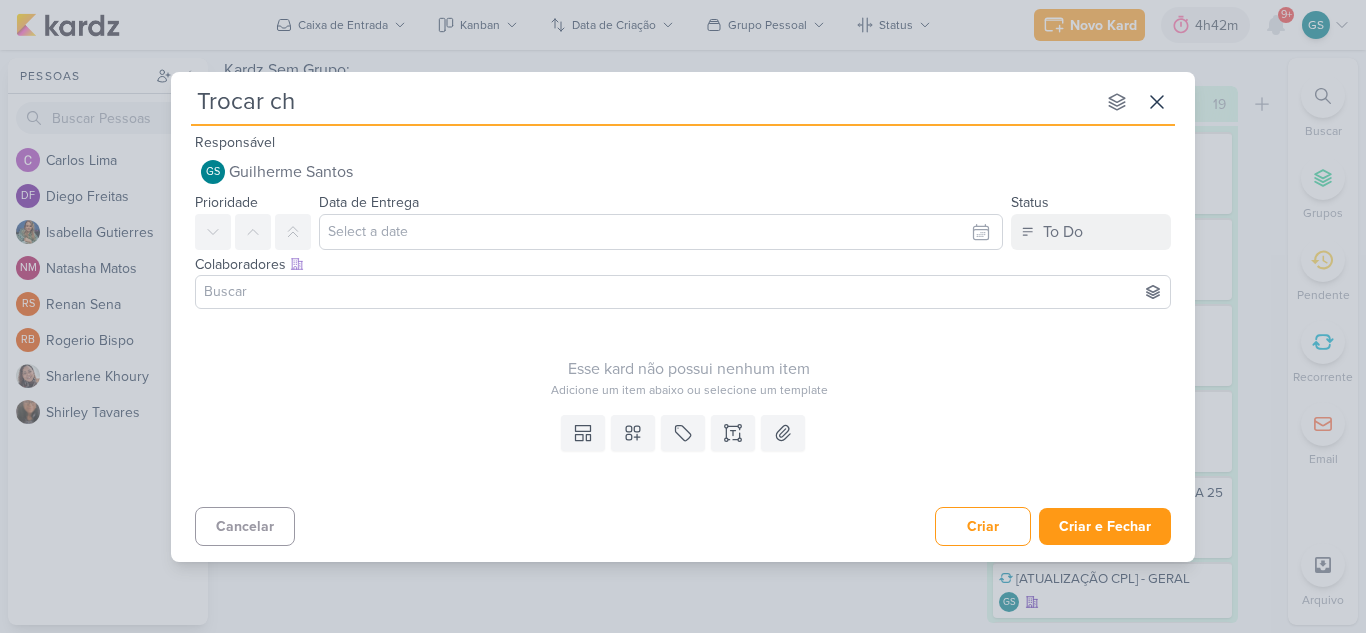 type on "Trocar cha" 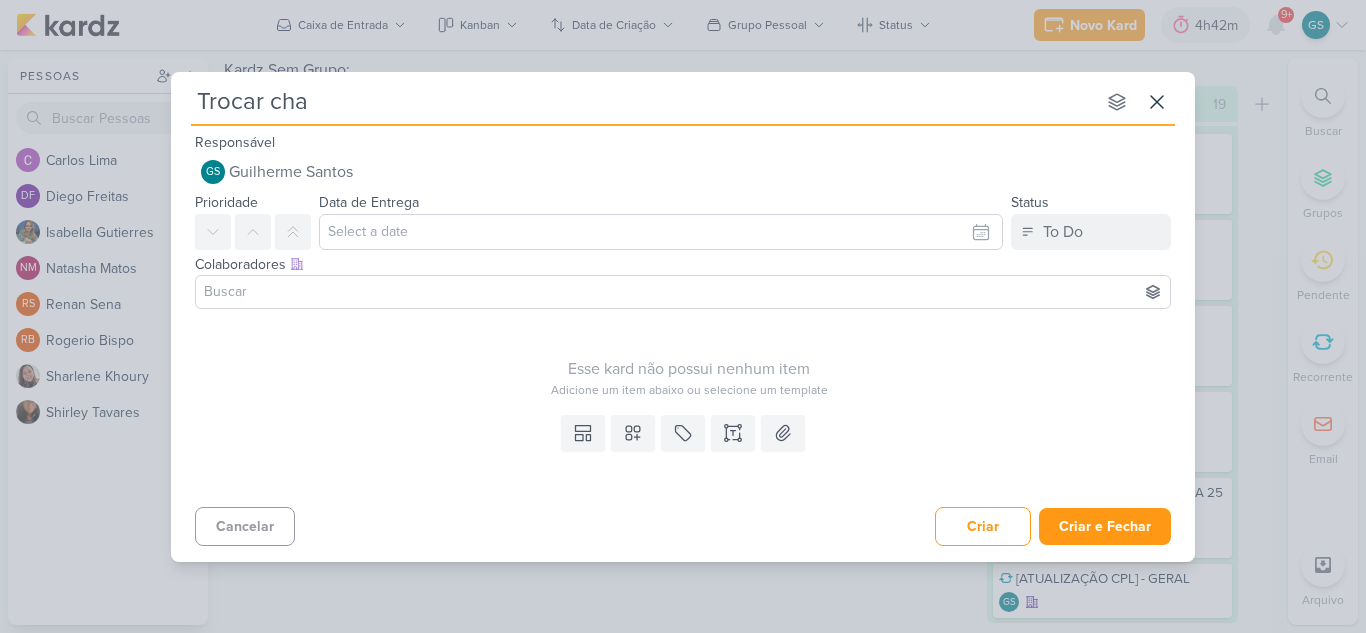 type 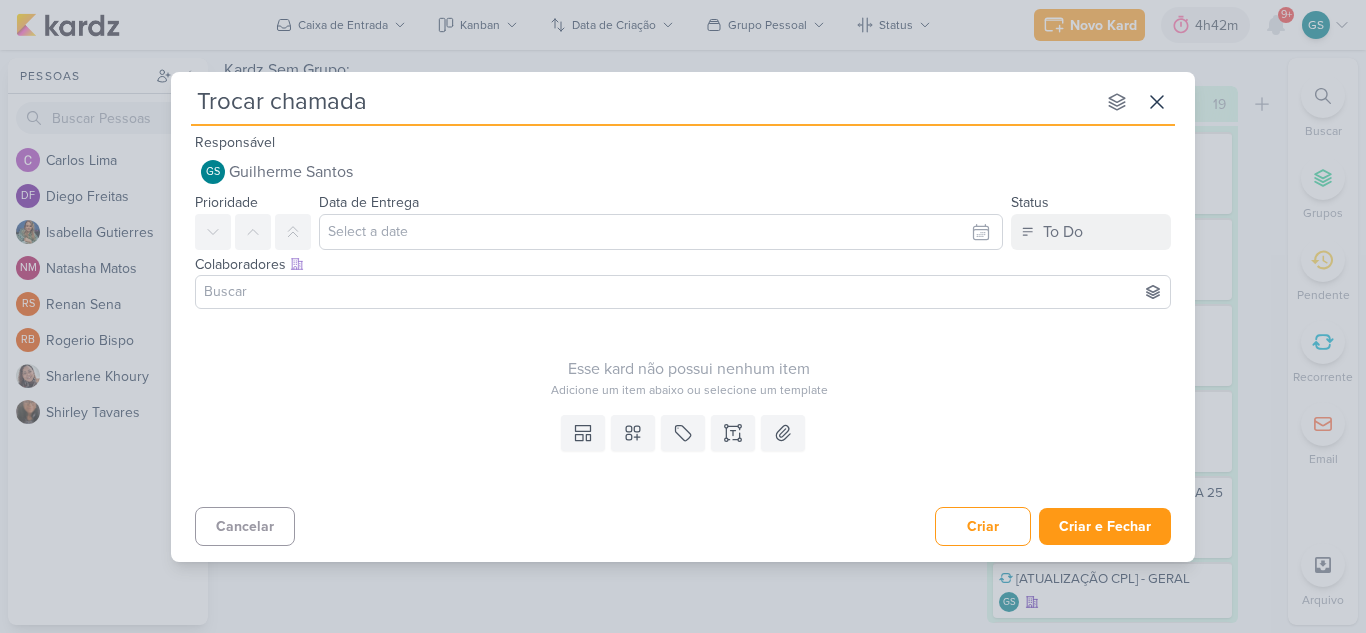 type on "Trocar chamada" 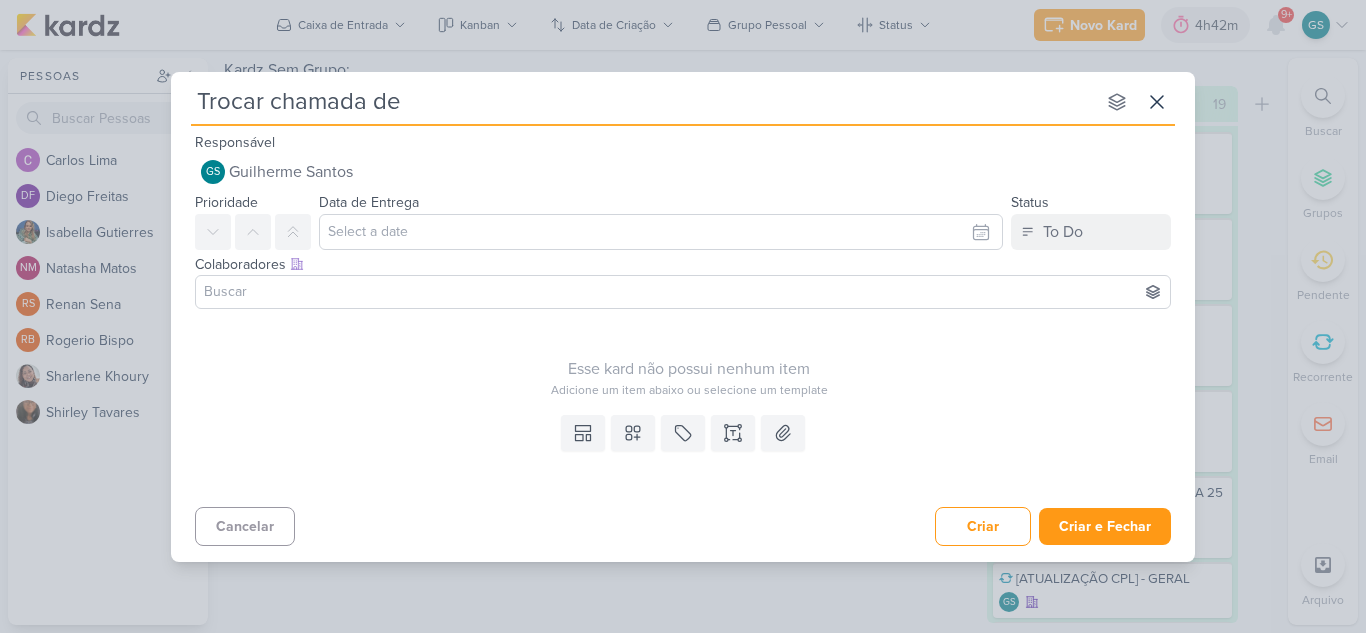 type on "Trocar chamada de" 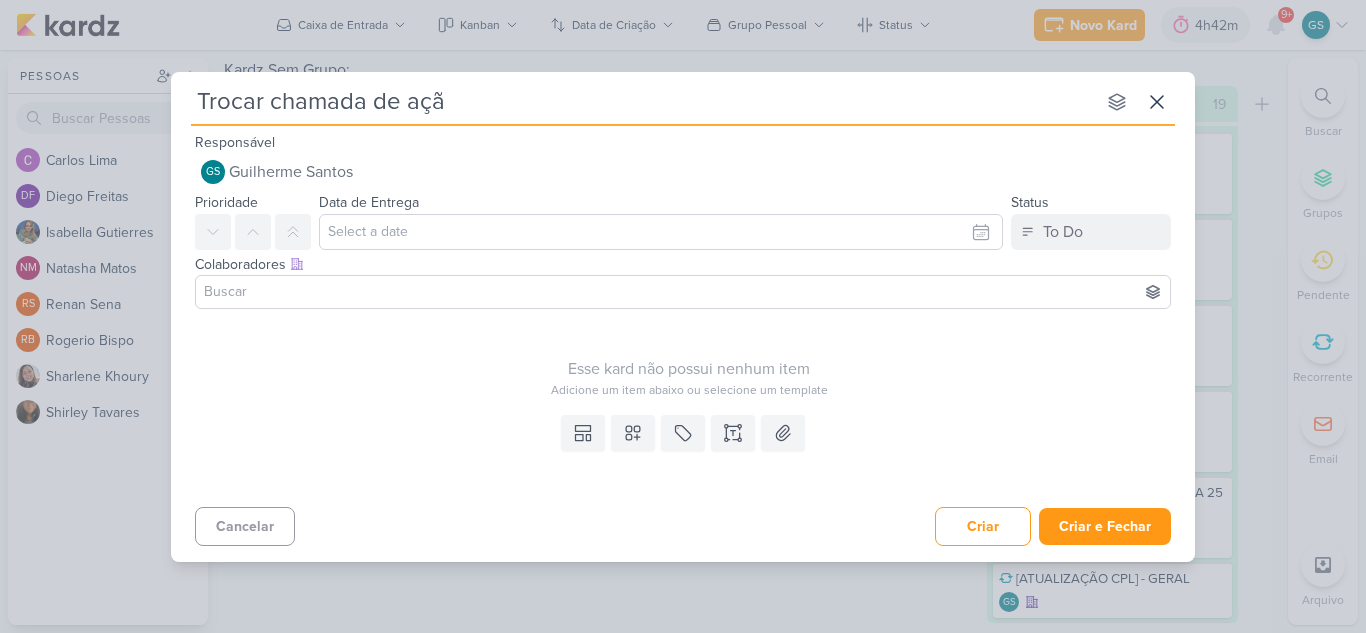type on "Trocar chamada de ação" 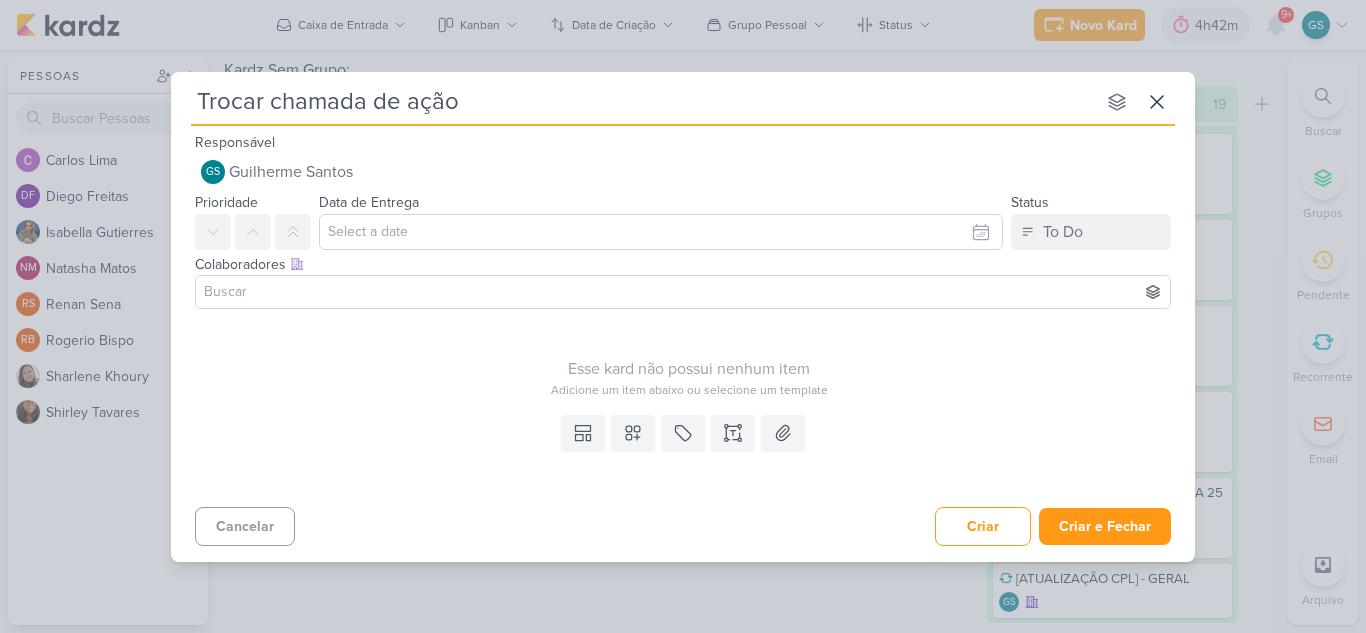 type 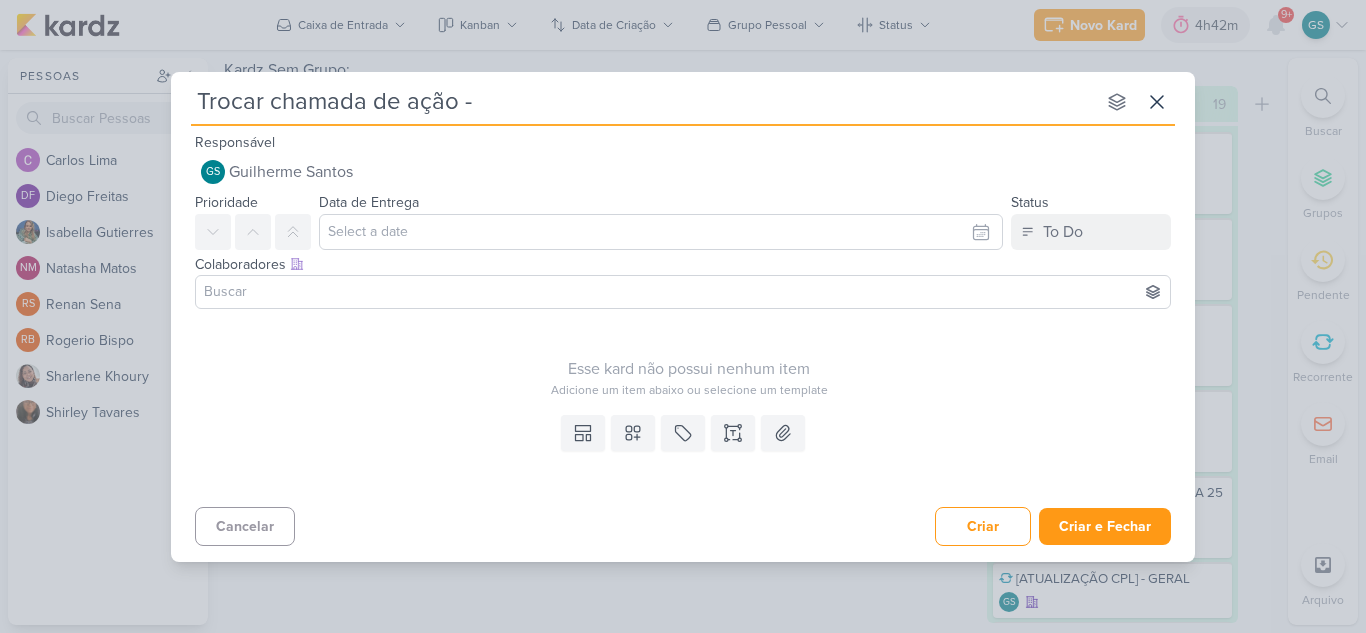 type on "Trocar chamada de ação -" 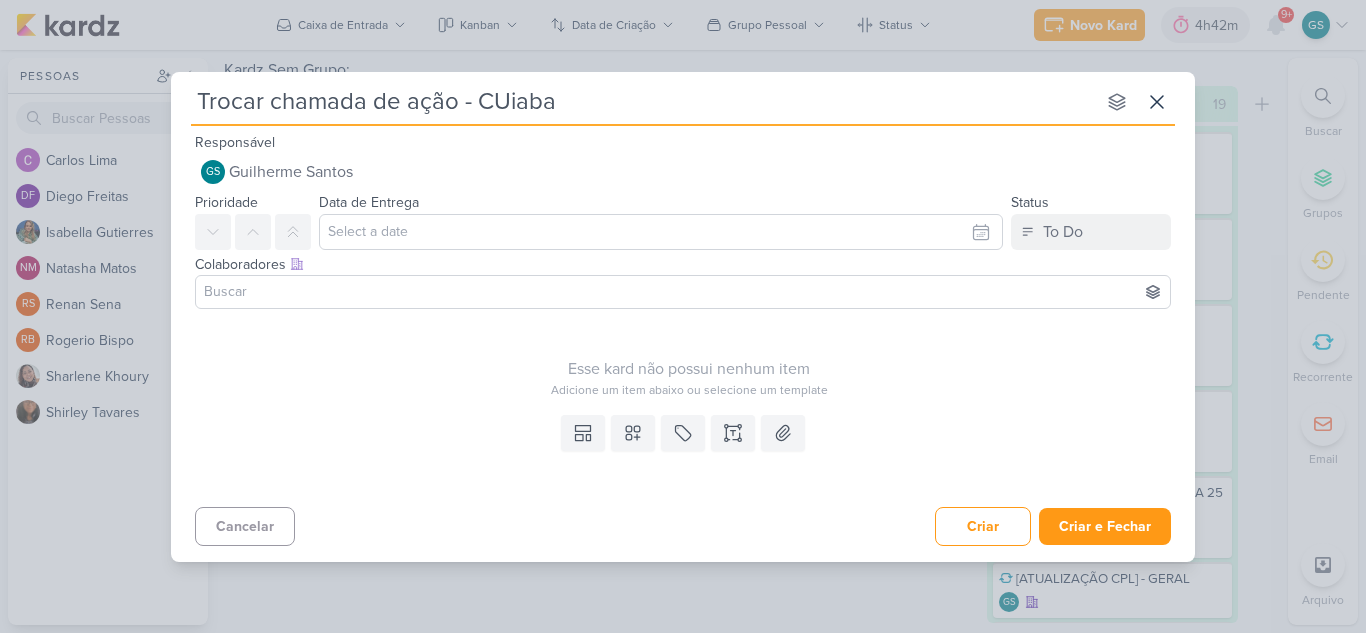 type on "Trocar chamada de ação - CUiab" 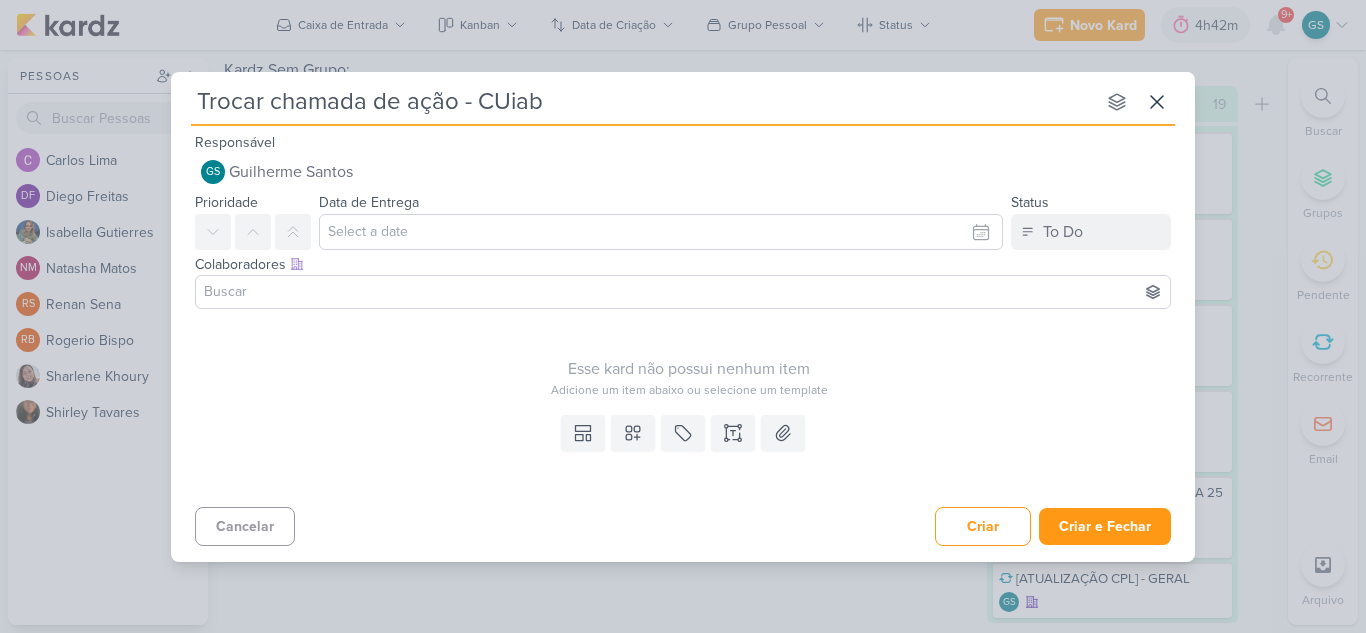 type 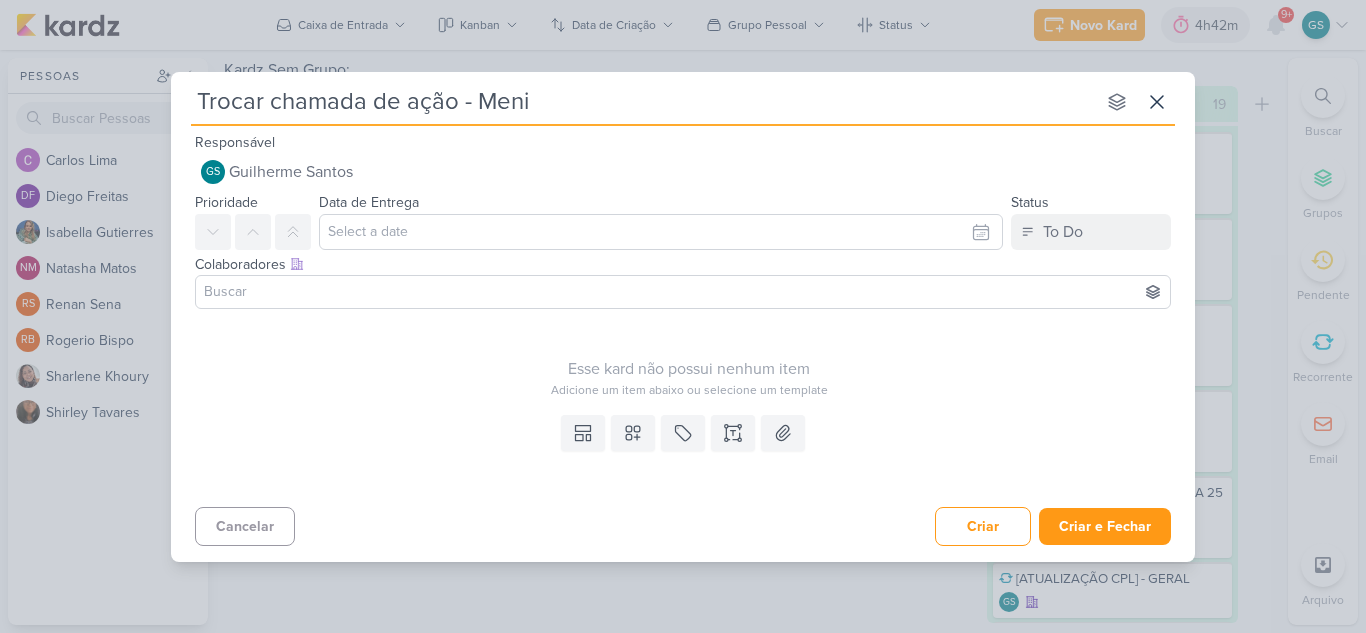 type on "Trocar chamada de ação - [LAST]" 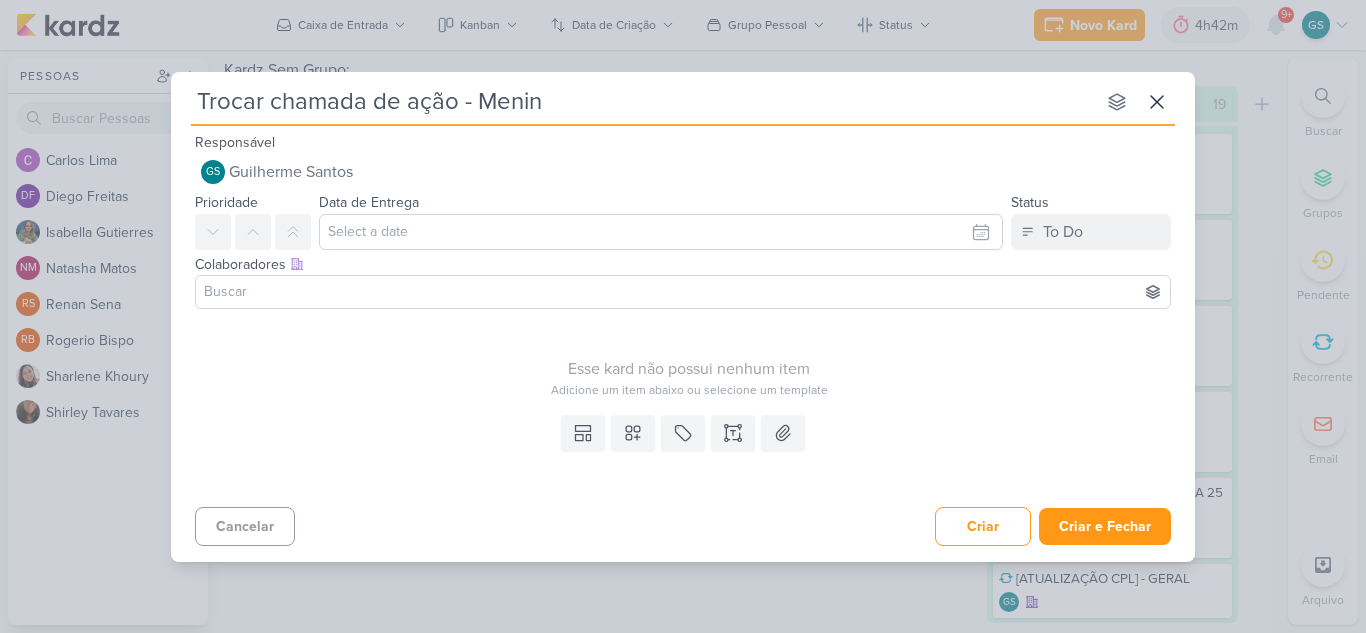 type 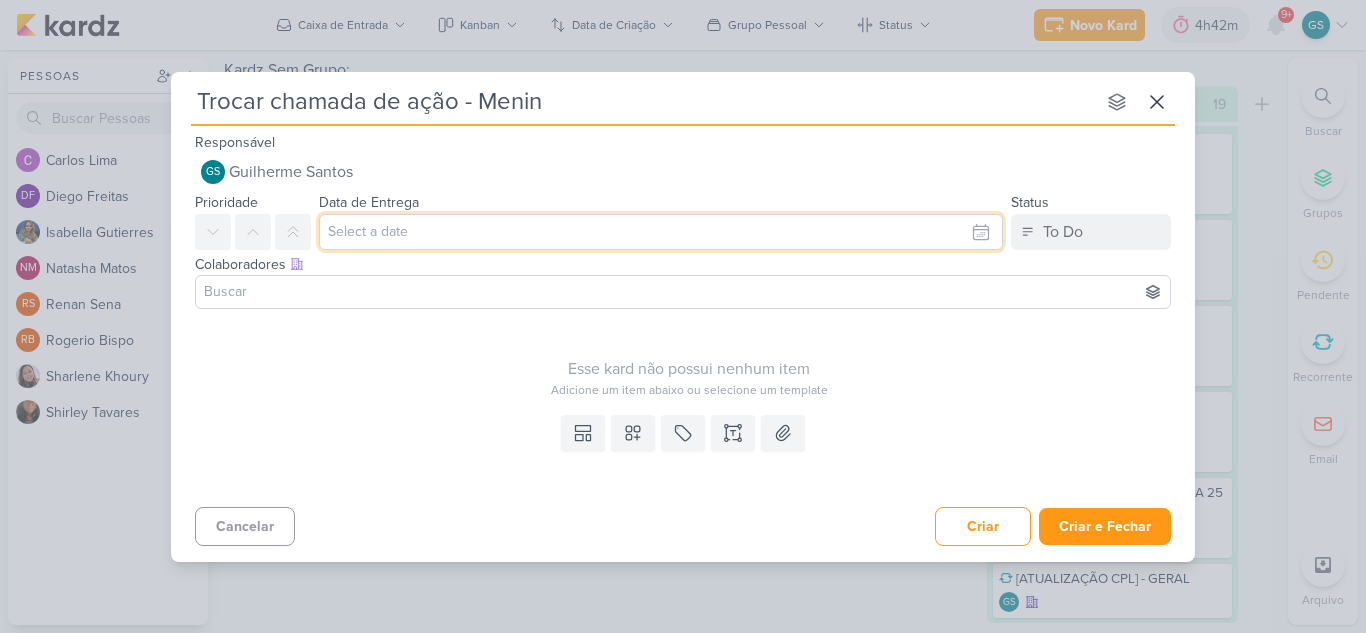 click at bounding box center [661, 232] 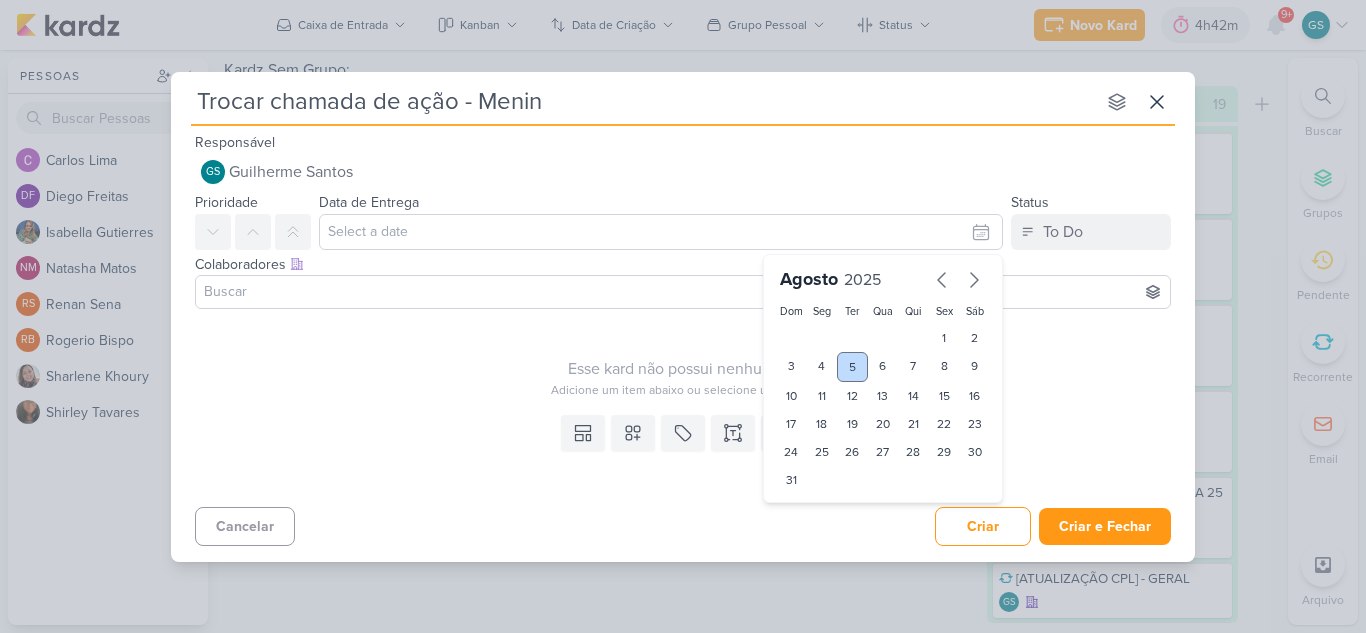 click on "[NUMBER]" at bounding box center [852, 367] 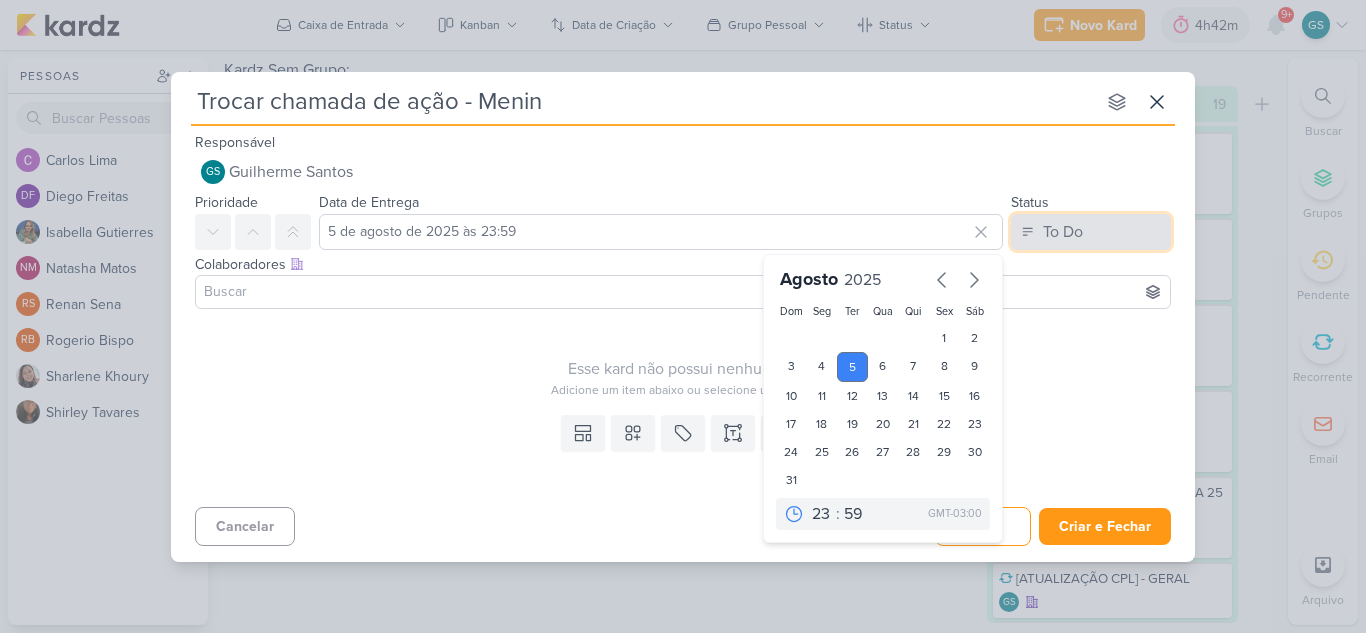 click on "To Do" at bounding box center [1091, 232] 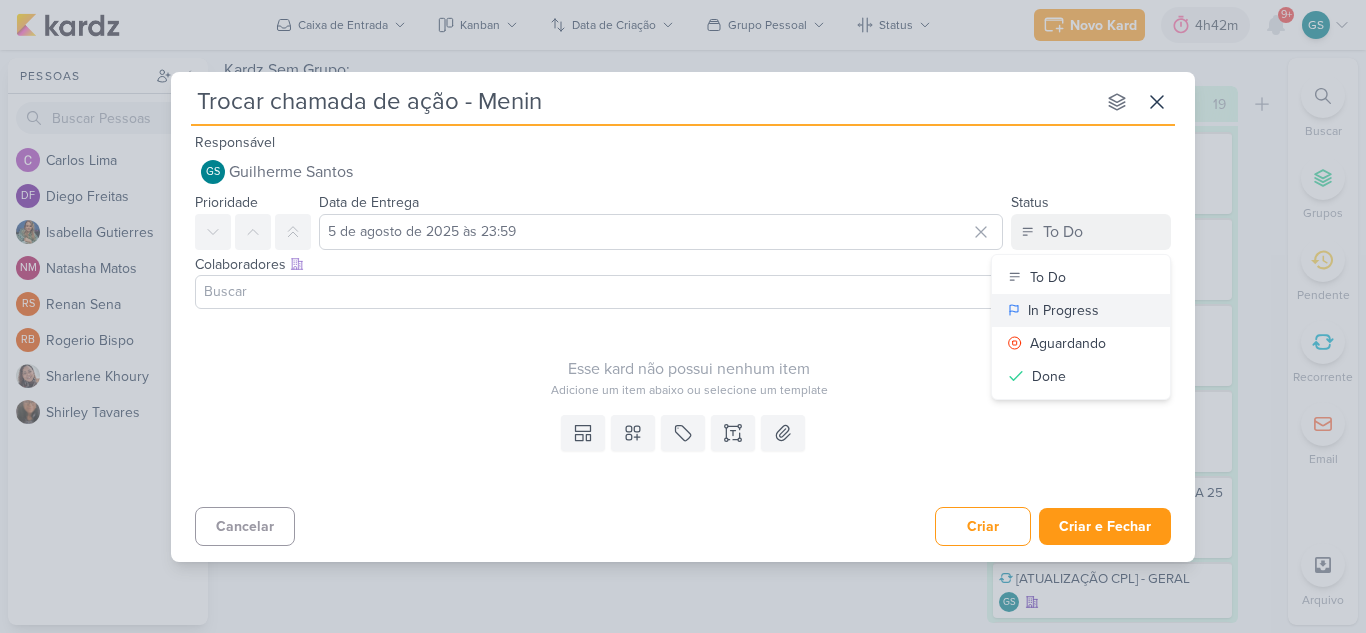 click on "In Progress" at bounding box center (1063, 310) 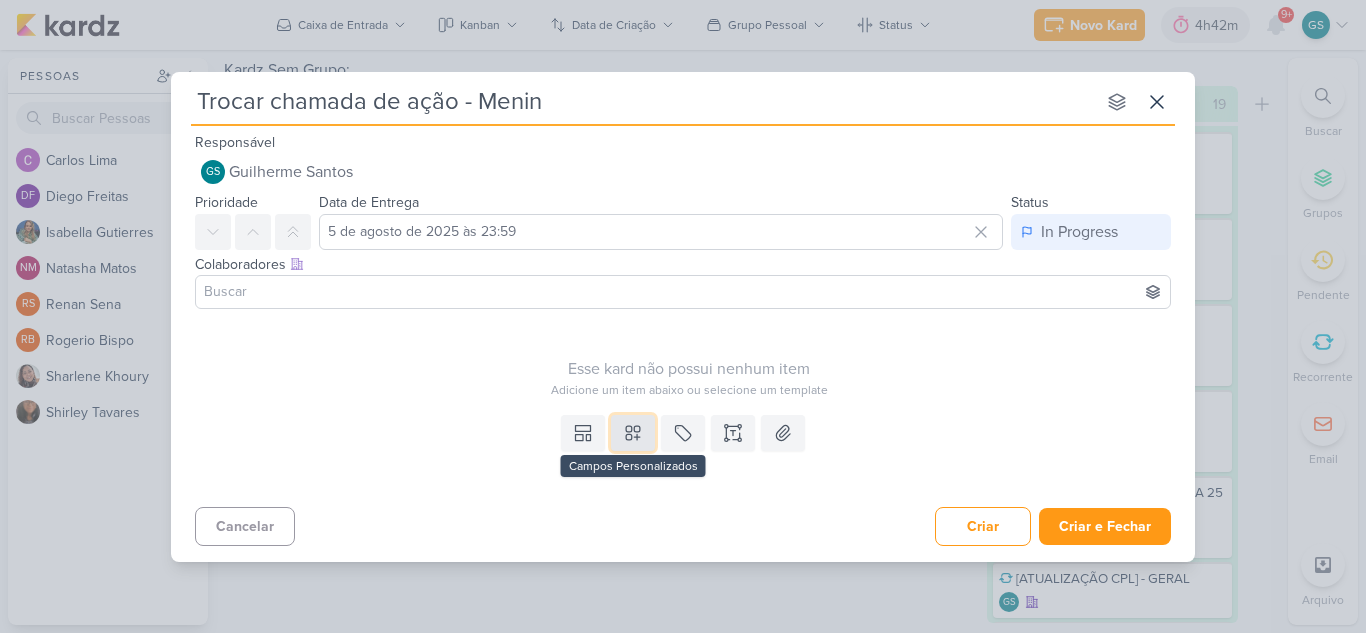 click at bounding box center (633, 433) 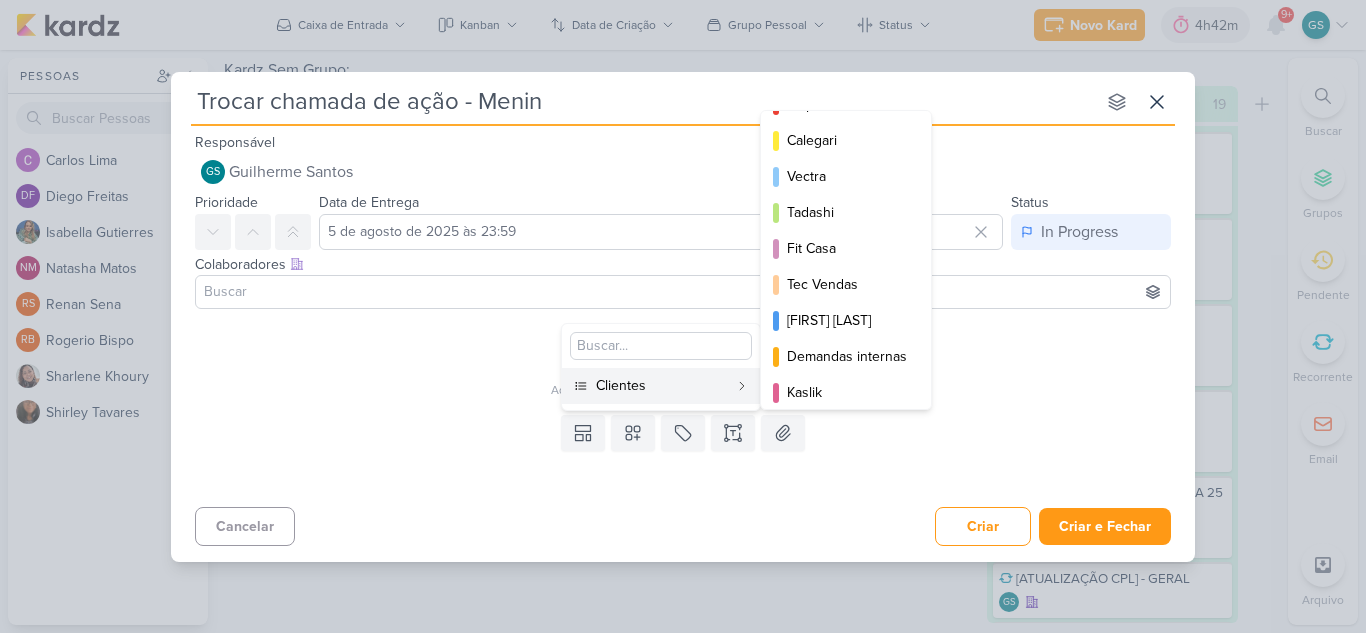 scroll, scrollTop: 290, scrollLeft: 0, axis: vertical 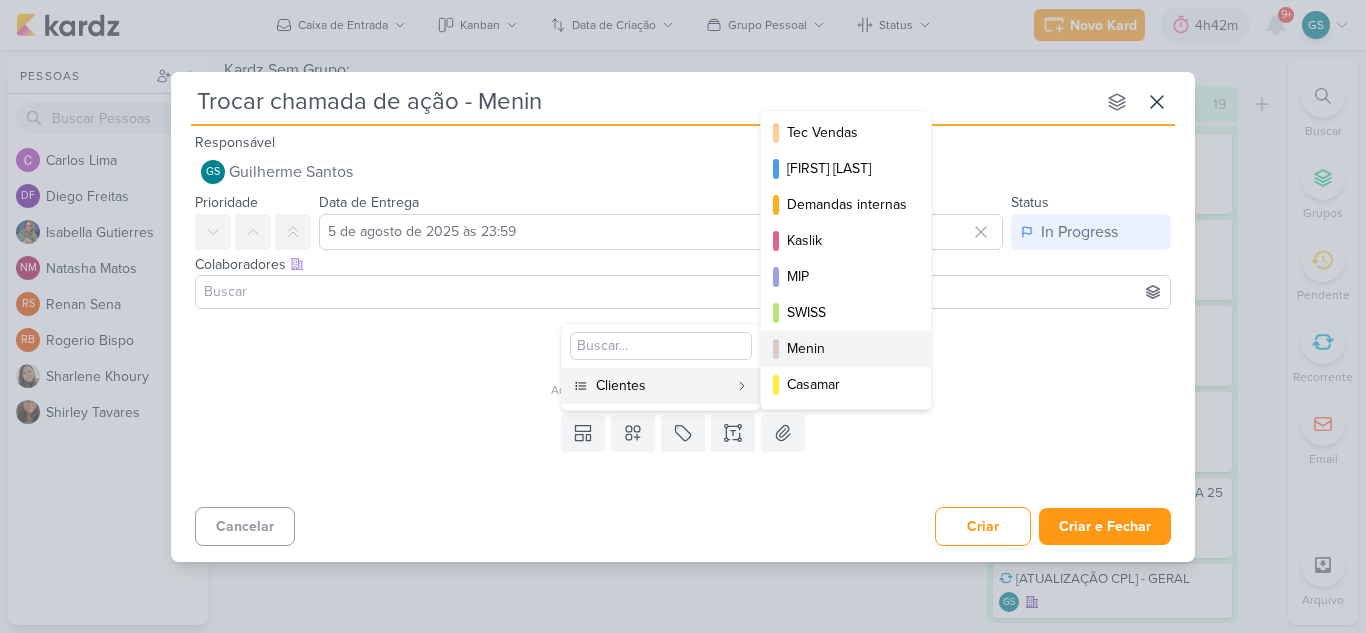 click on "[LAST]" at bounding box center (847, 348) 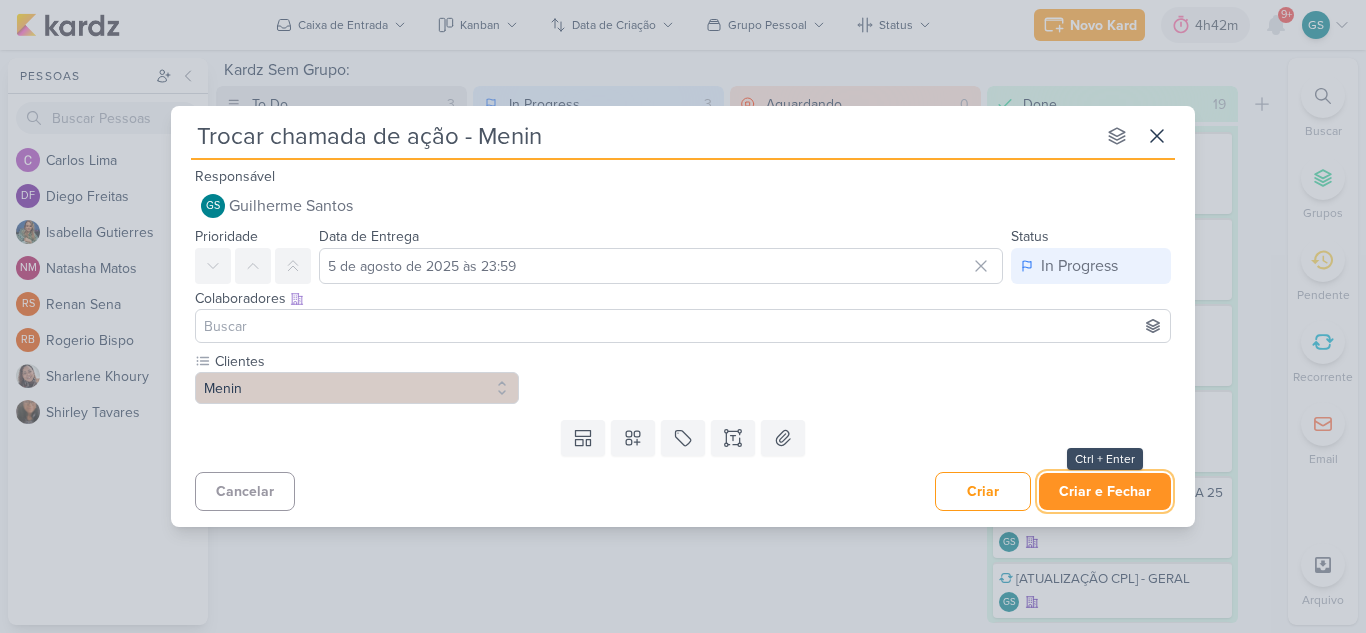 click on "Criar e Fechar" at bounding box center (1105, 491) 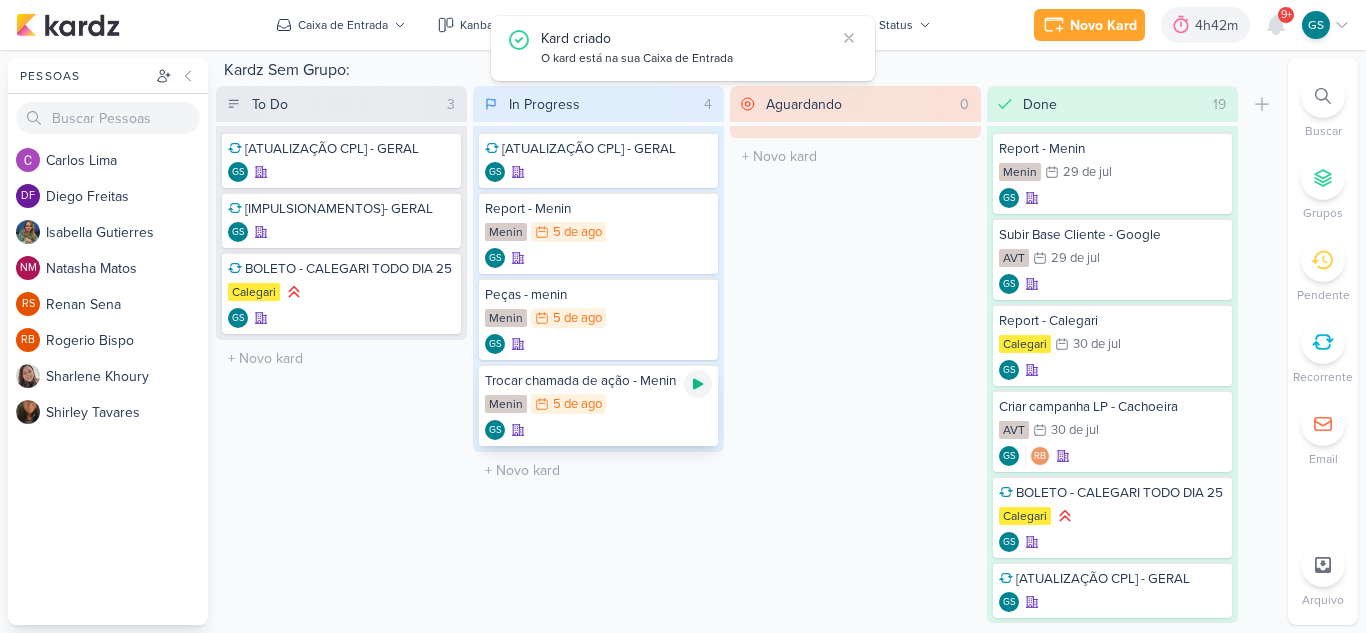 click 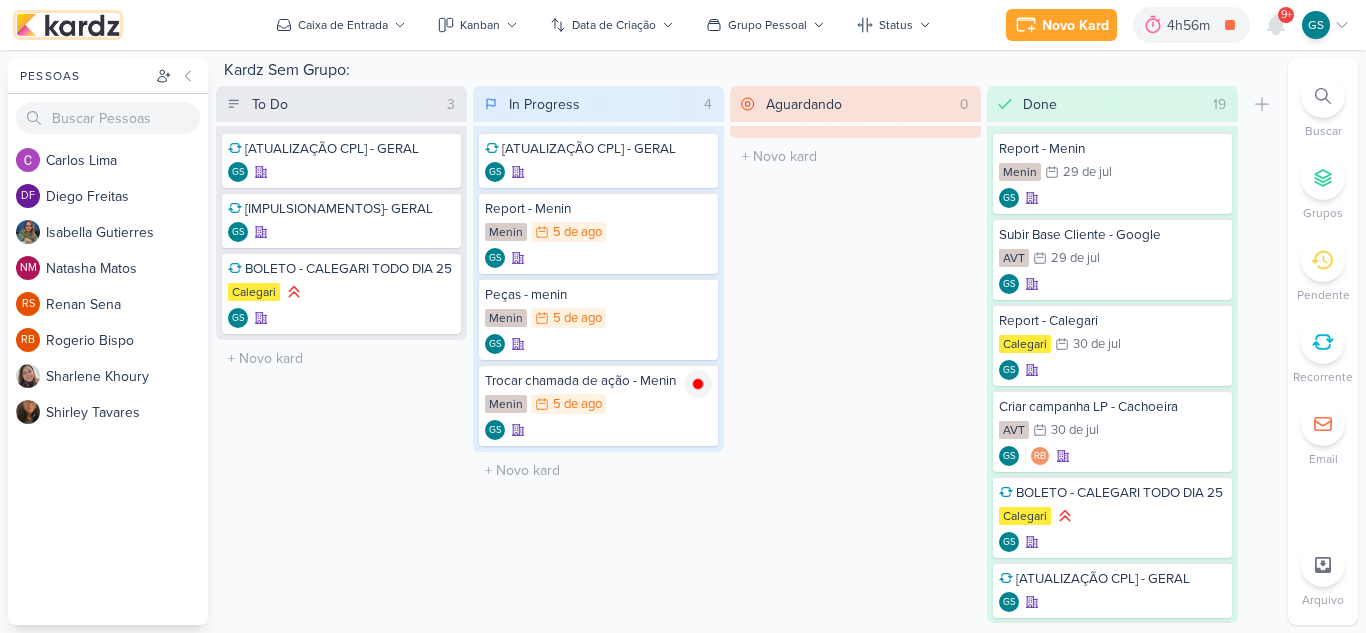 click at bounding box center [68, 25] 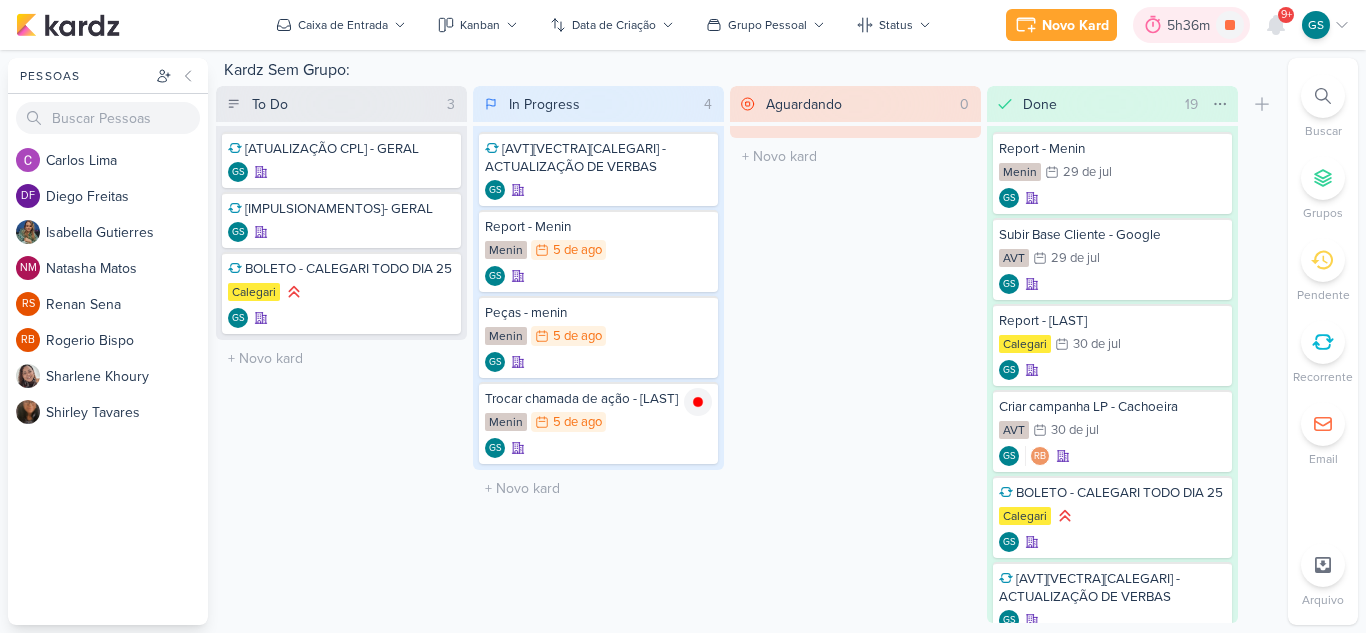 scroll, scrollTop: 0, scrollLeft: 0, axis: both 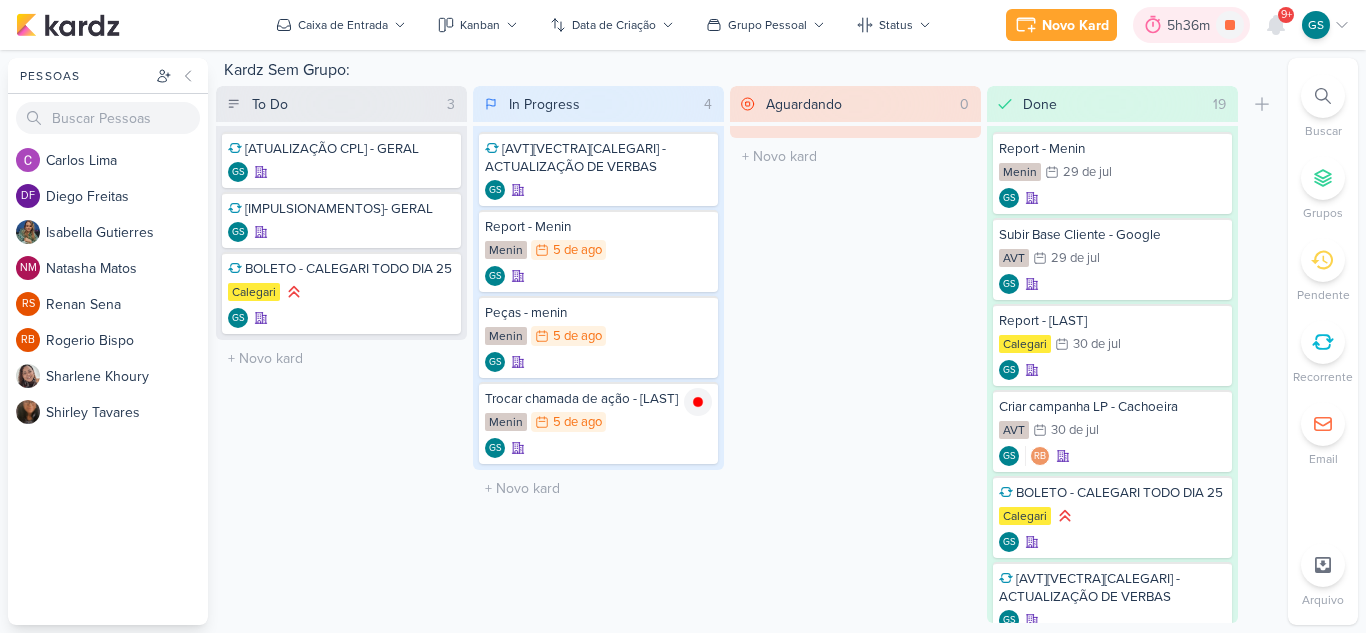 click on "5h36m" at bounding box center [1191, 25] 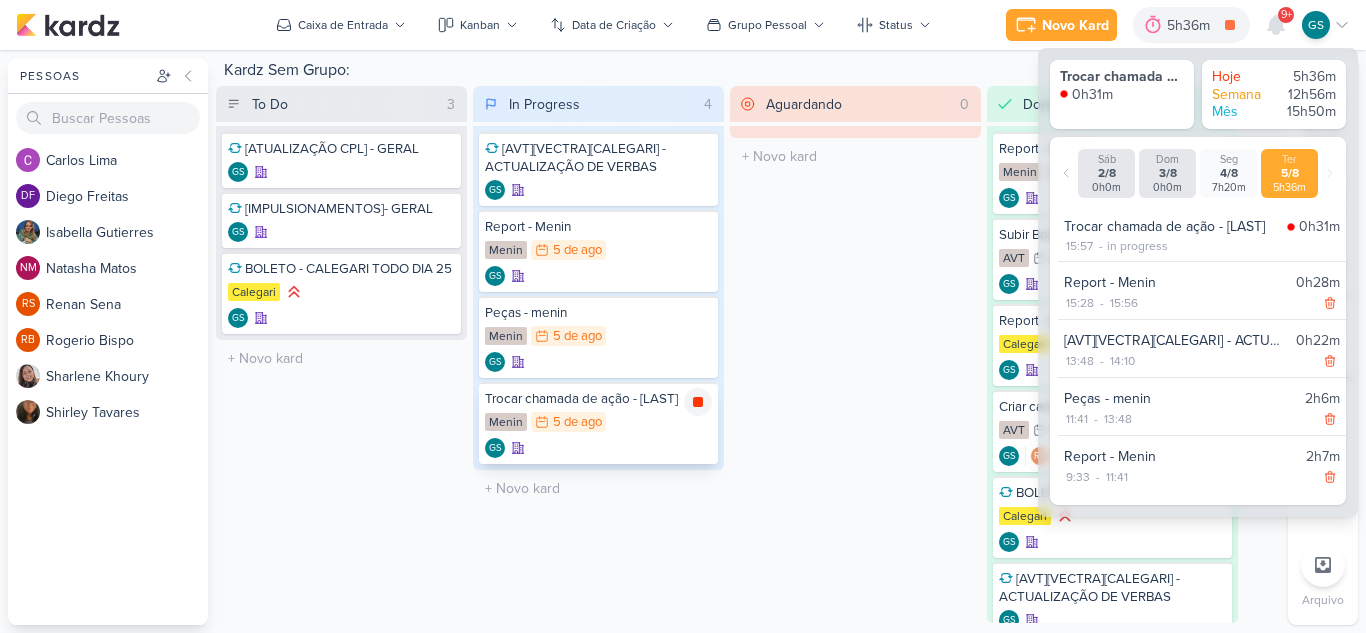 click 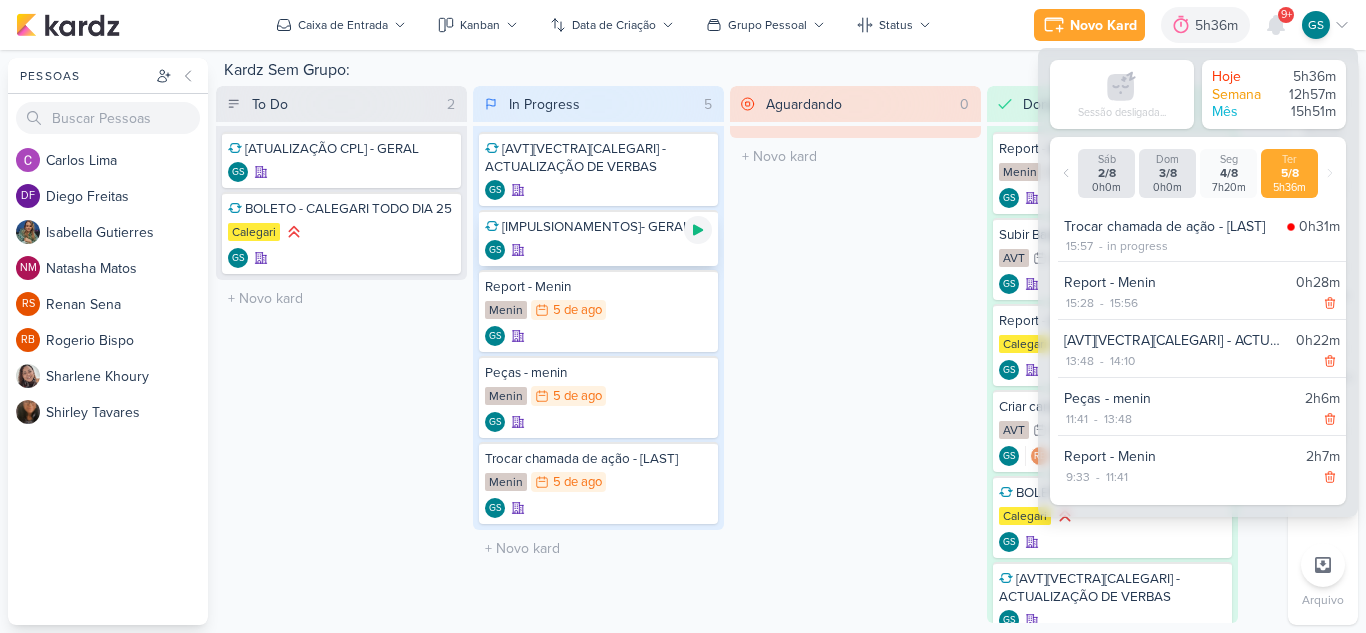 click 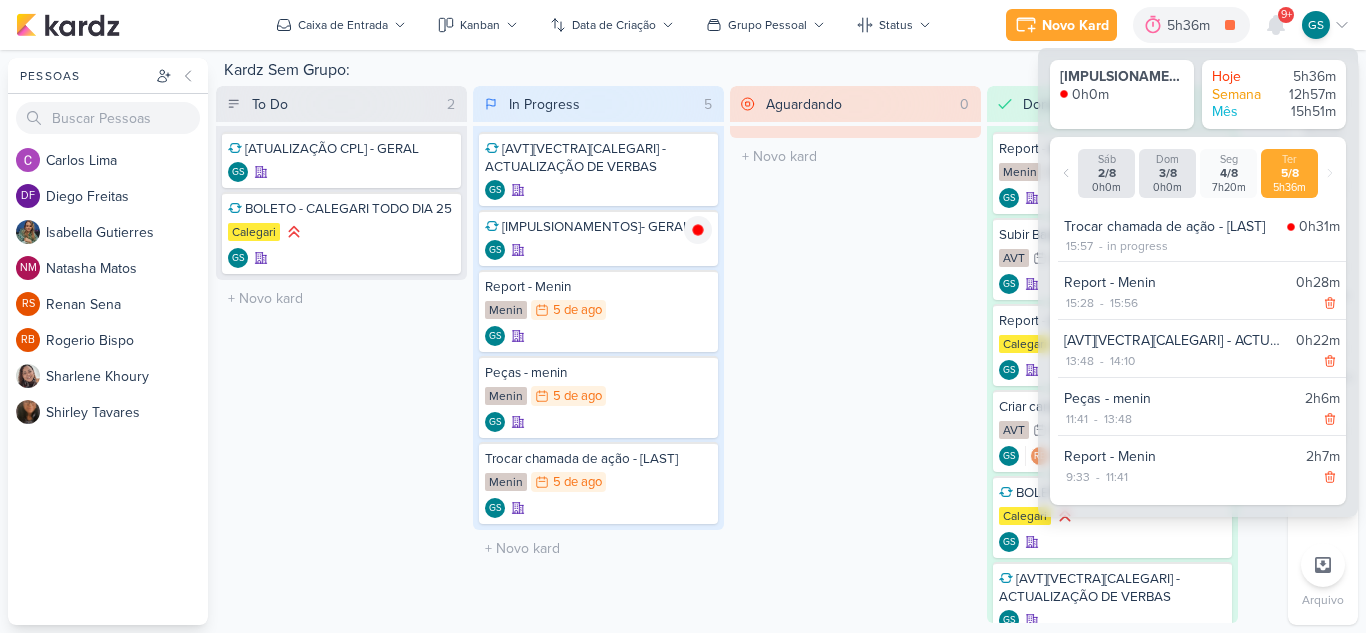 click on "To Do
2
Mover Para Esquerda
Mover Para Direita
Deletar
[ATUALIZAÇÃO CPL] - GERAL" at bounding box center [341, 354] 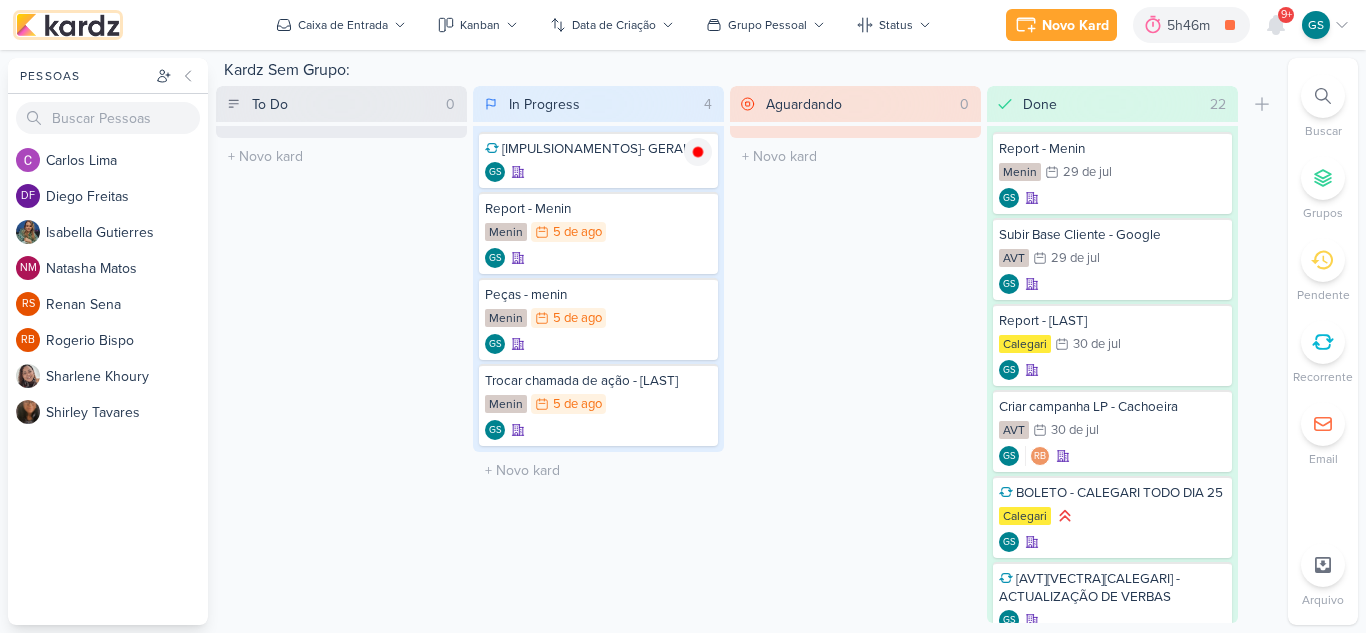 click at bounding box center [68, 25] 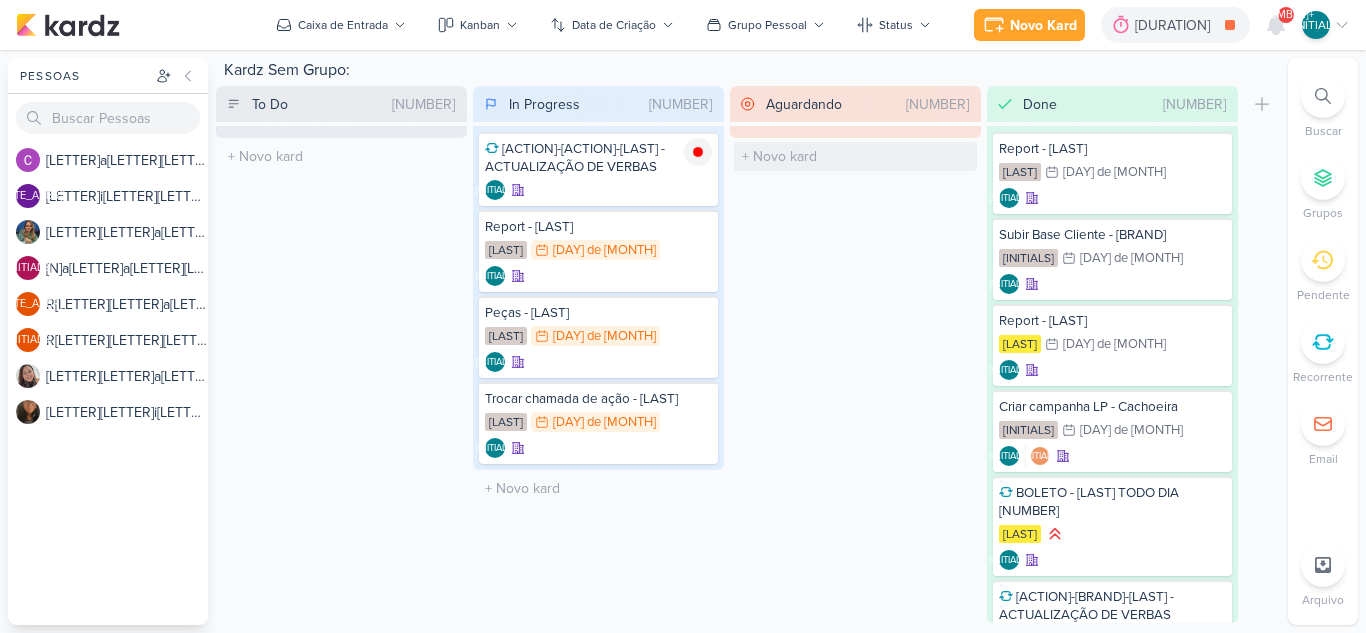 scroll, scrollTop: 0, scrollLeft: 0, axis: both 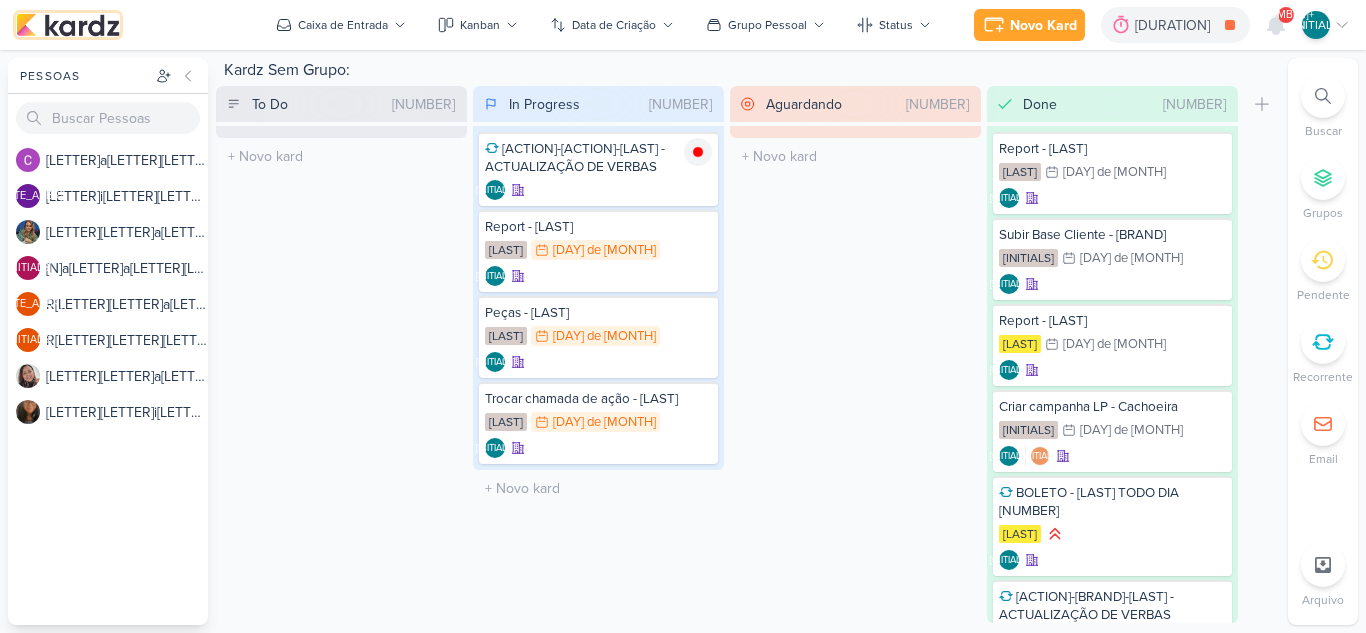 click at bounding box center [68, 25] 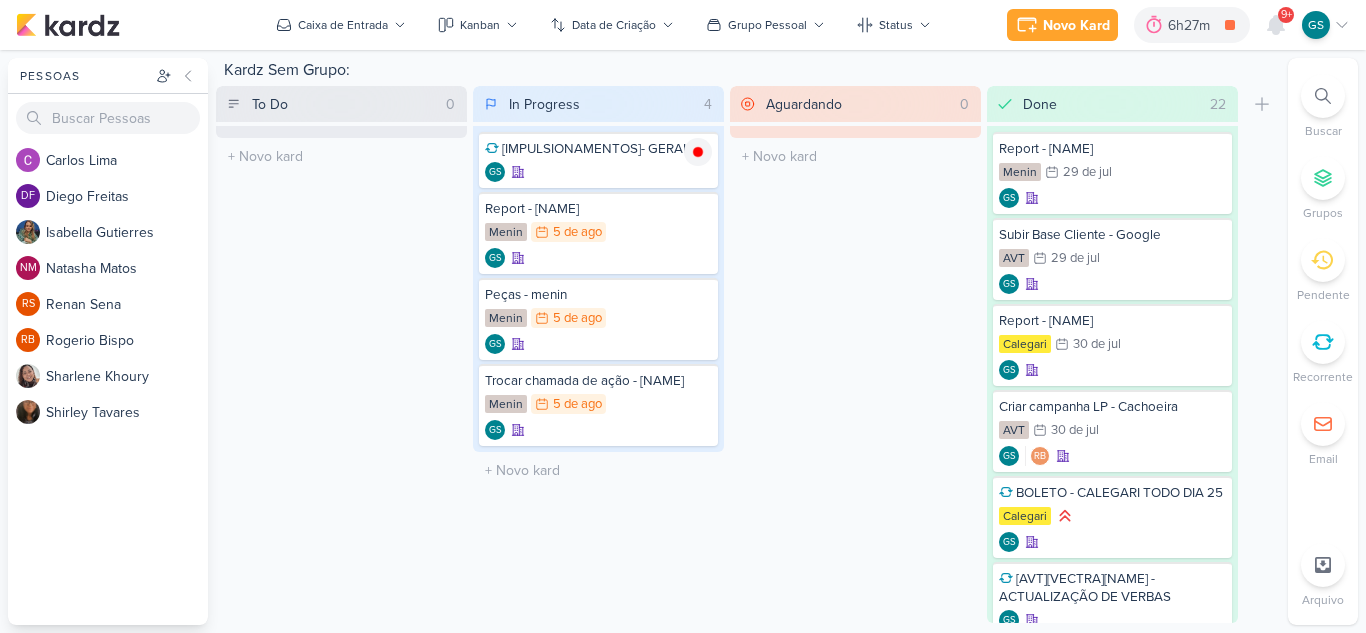 scroll, scrollTop: 0, scrollLeft: 0, axis: both 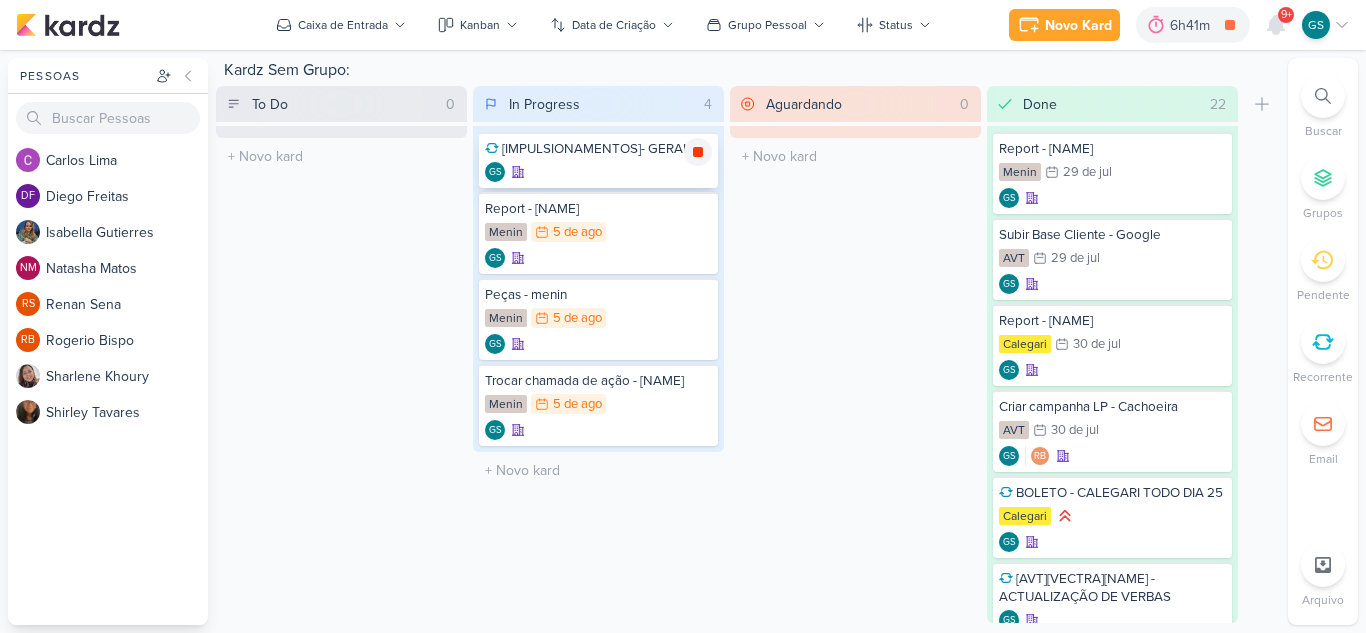 click 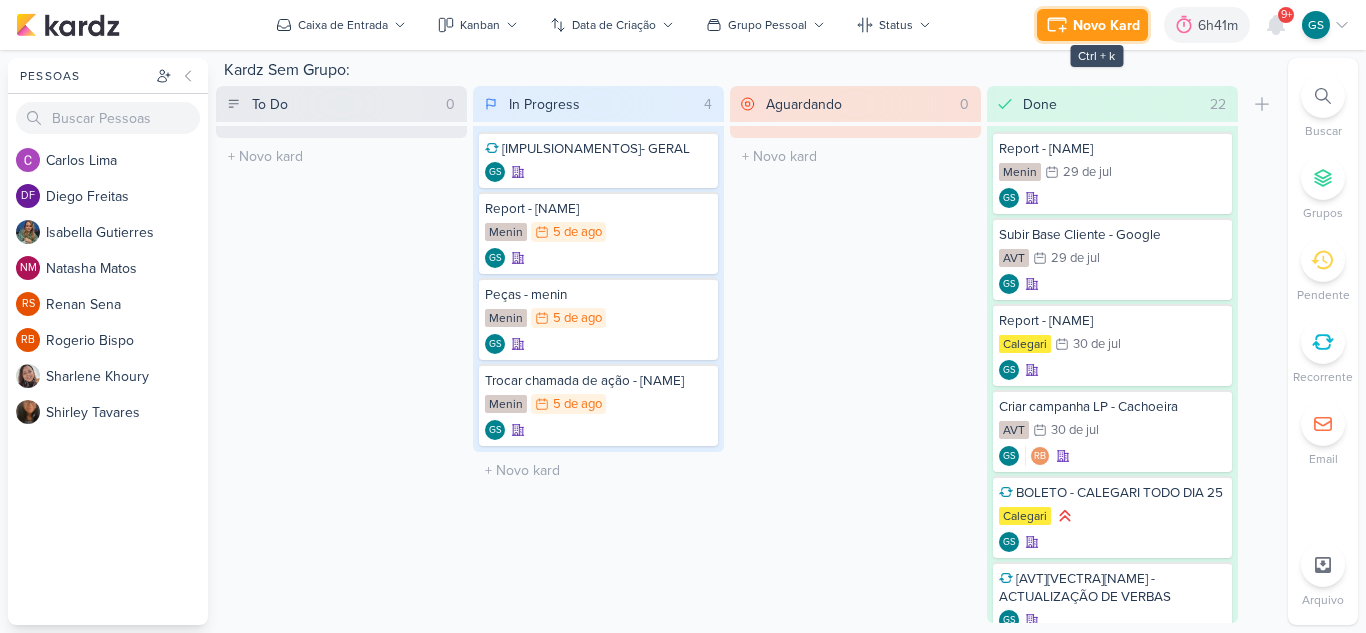 click on "Novo Kard" at bounding box center (1106, 25) 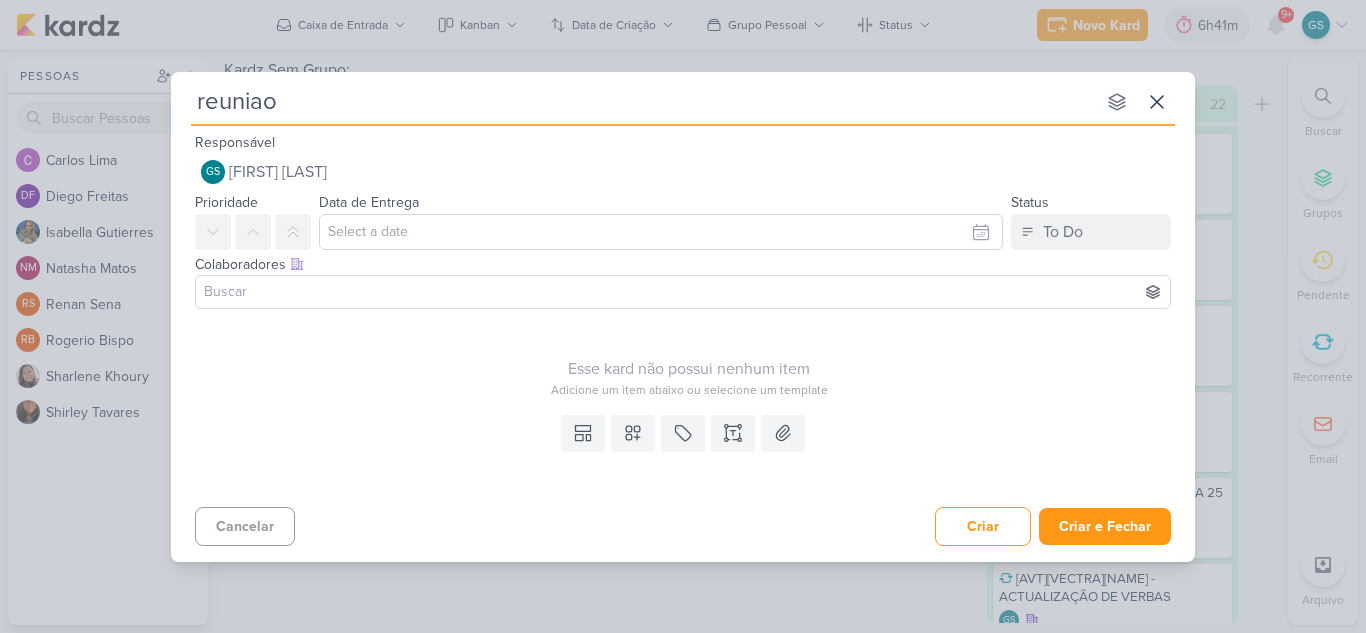 type on "reuniao" 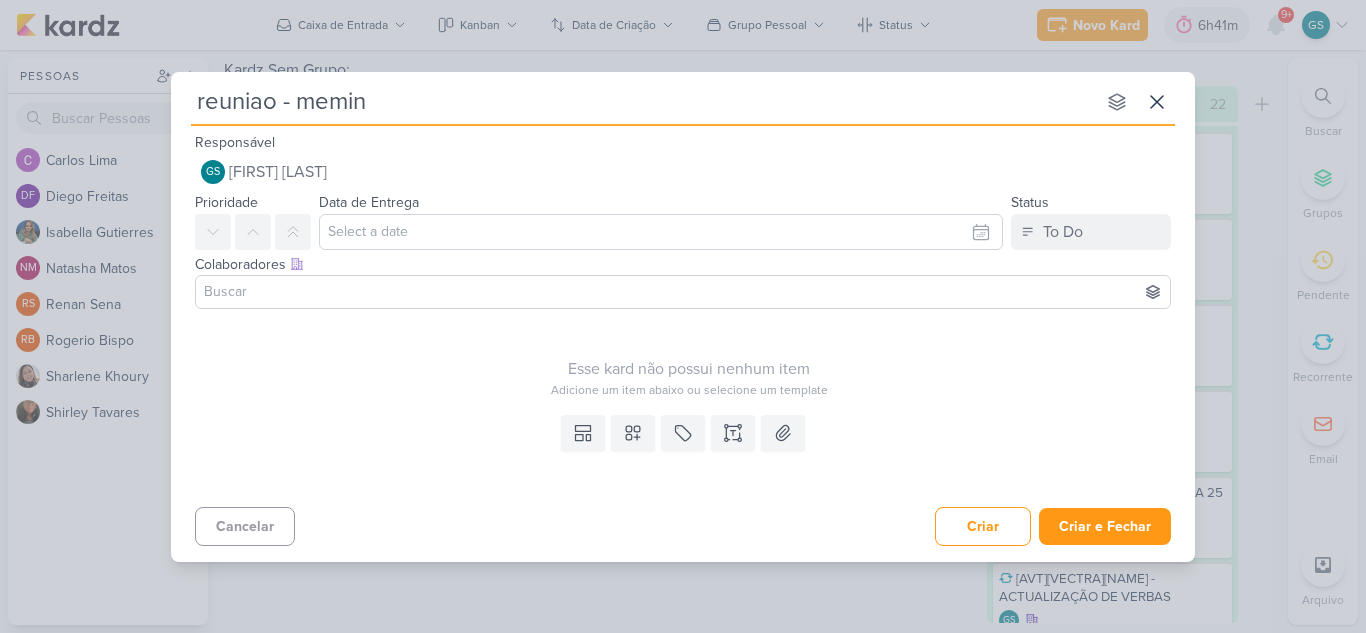 type on "reuniao - memi" 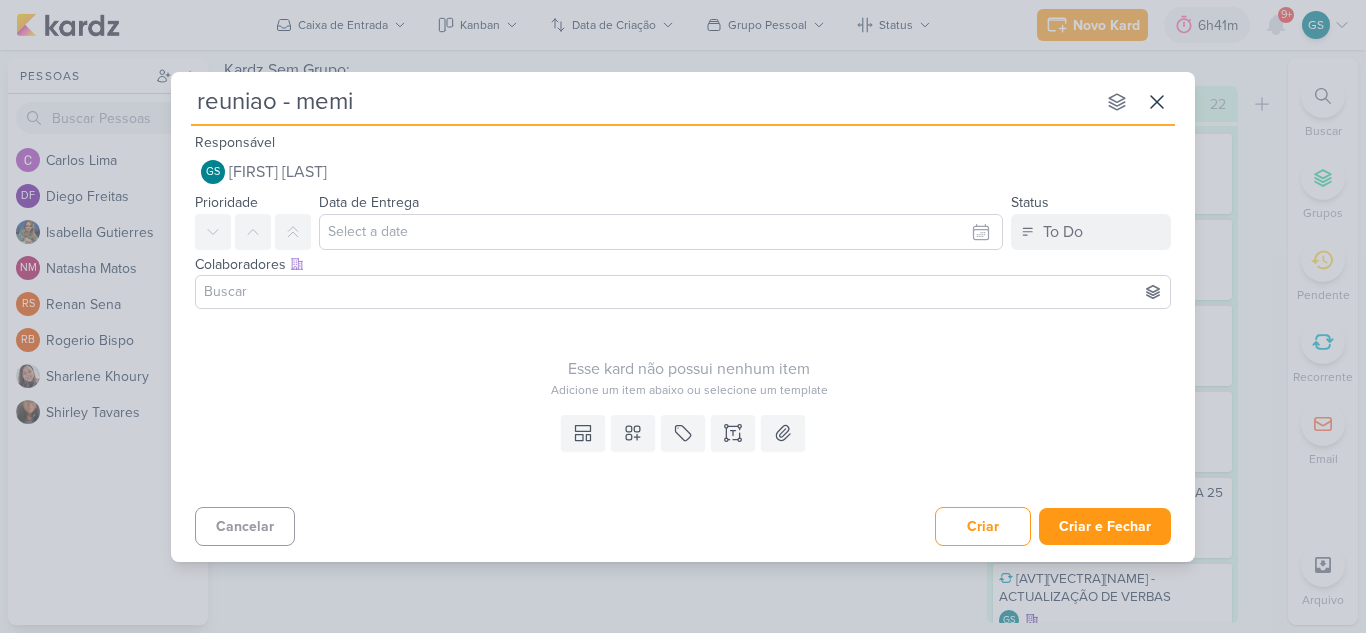 type 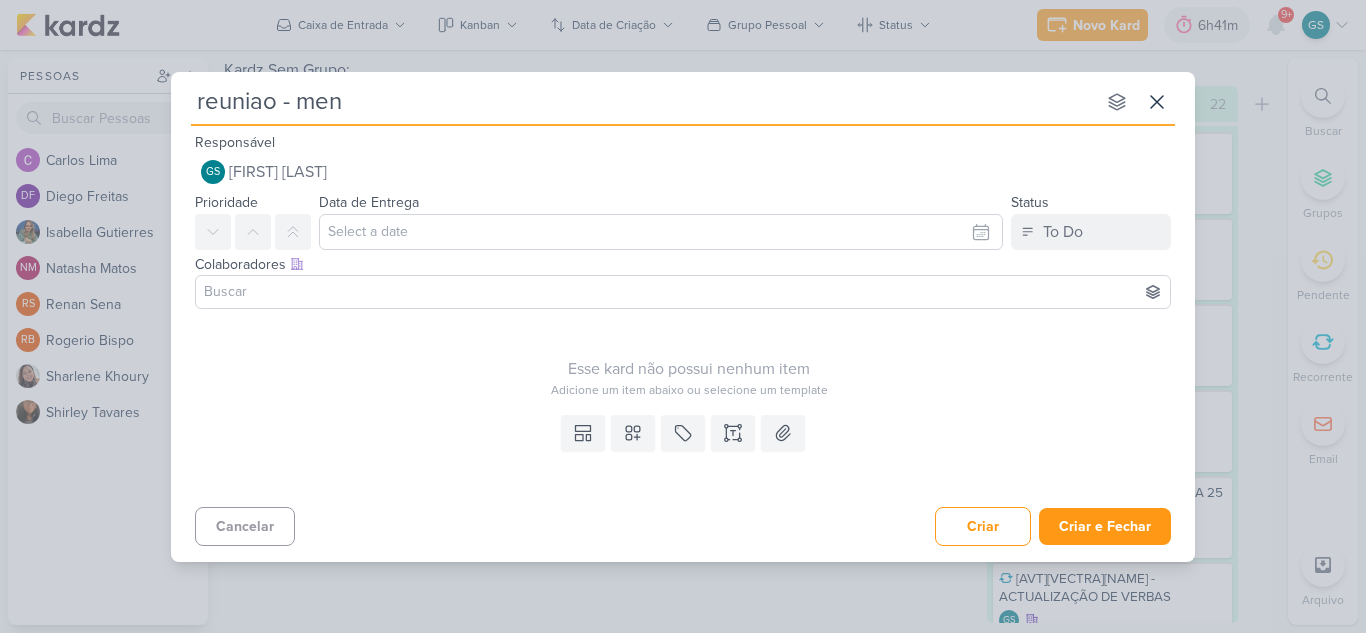 type on "reuniao - meni" 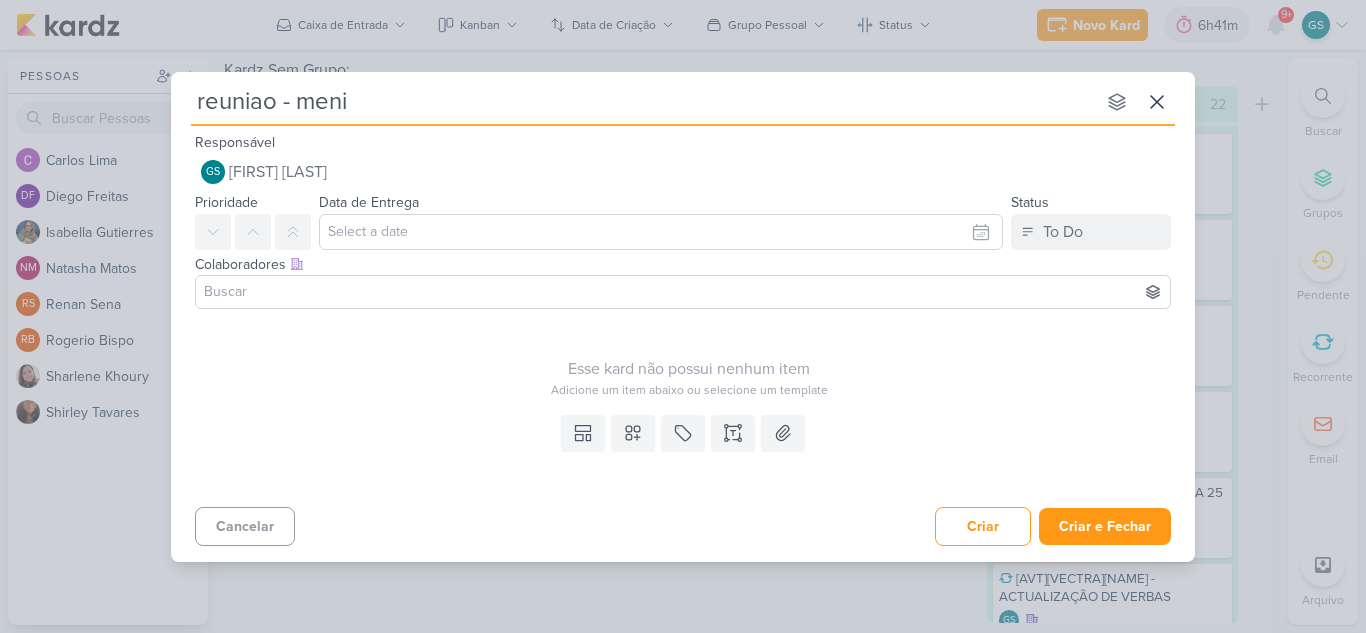type 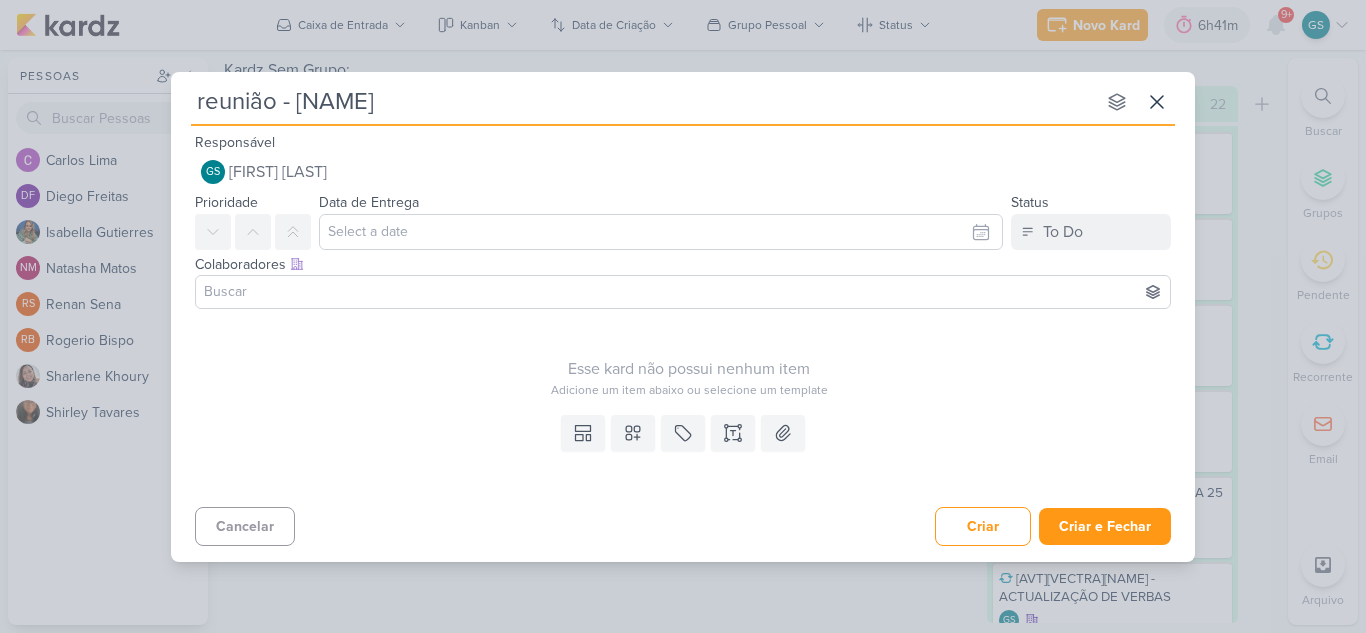 type 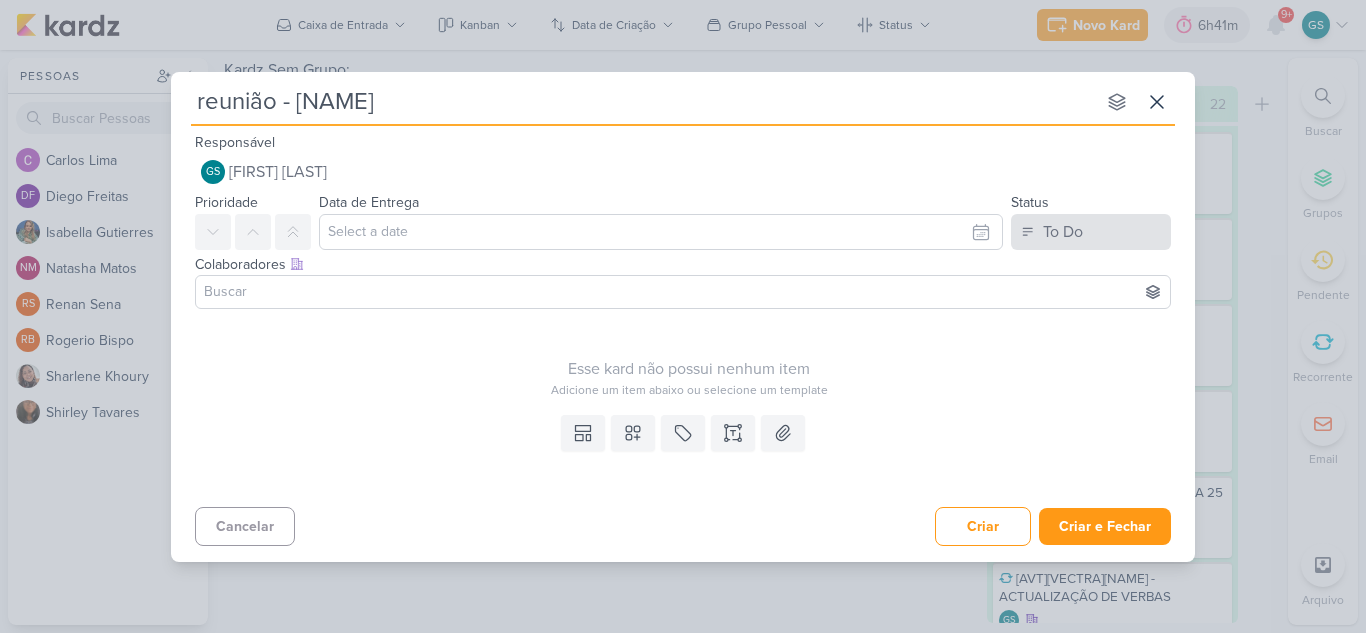 type on "reuniao - menin" 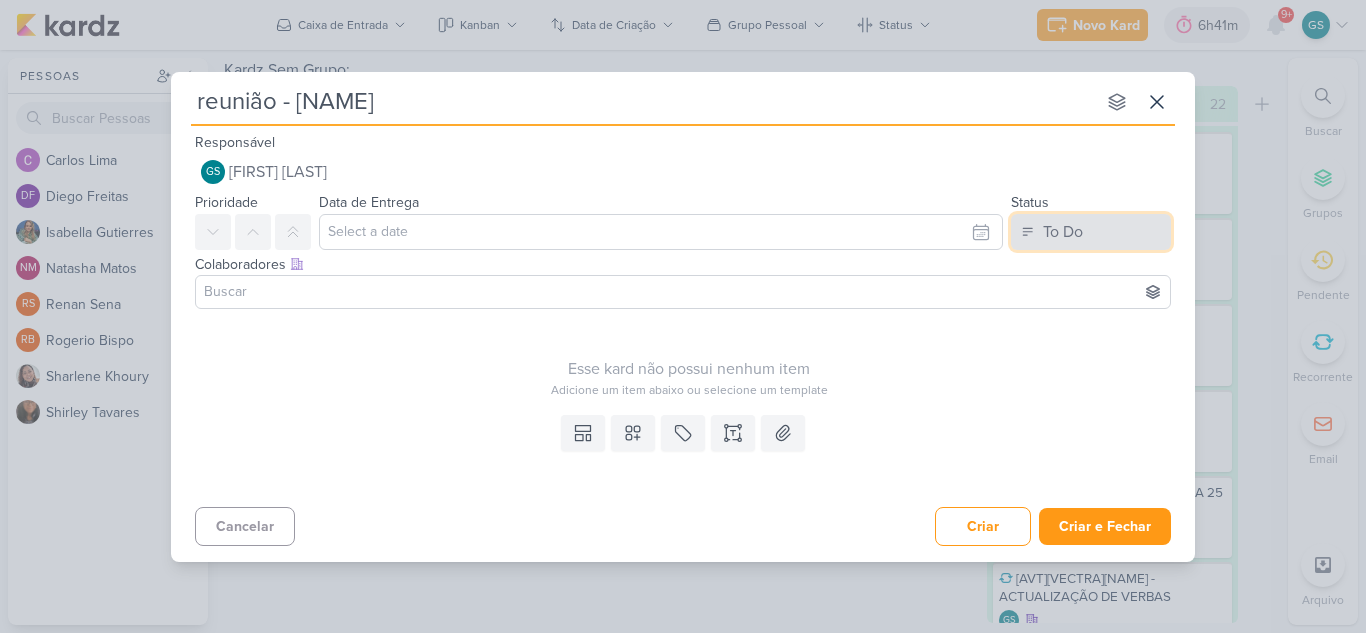 click on "To Do" at bounding box center [1063, 232] 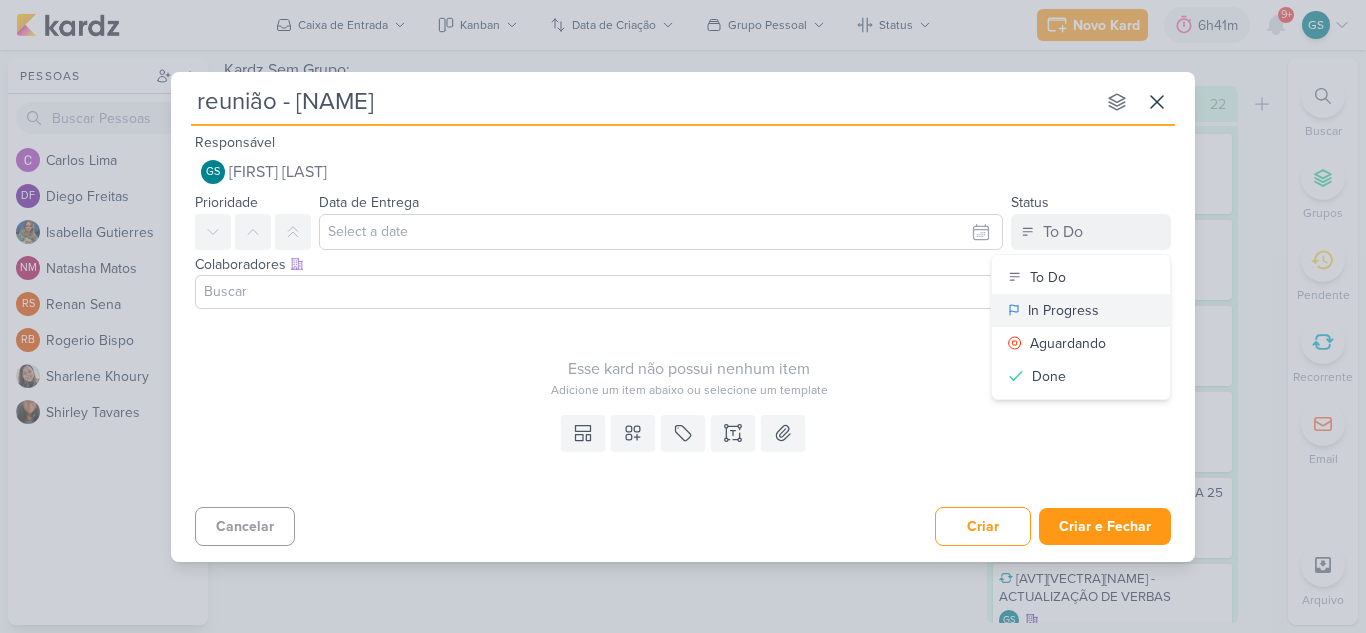 click on "In Progress" at bounding box center (1063, 310) 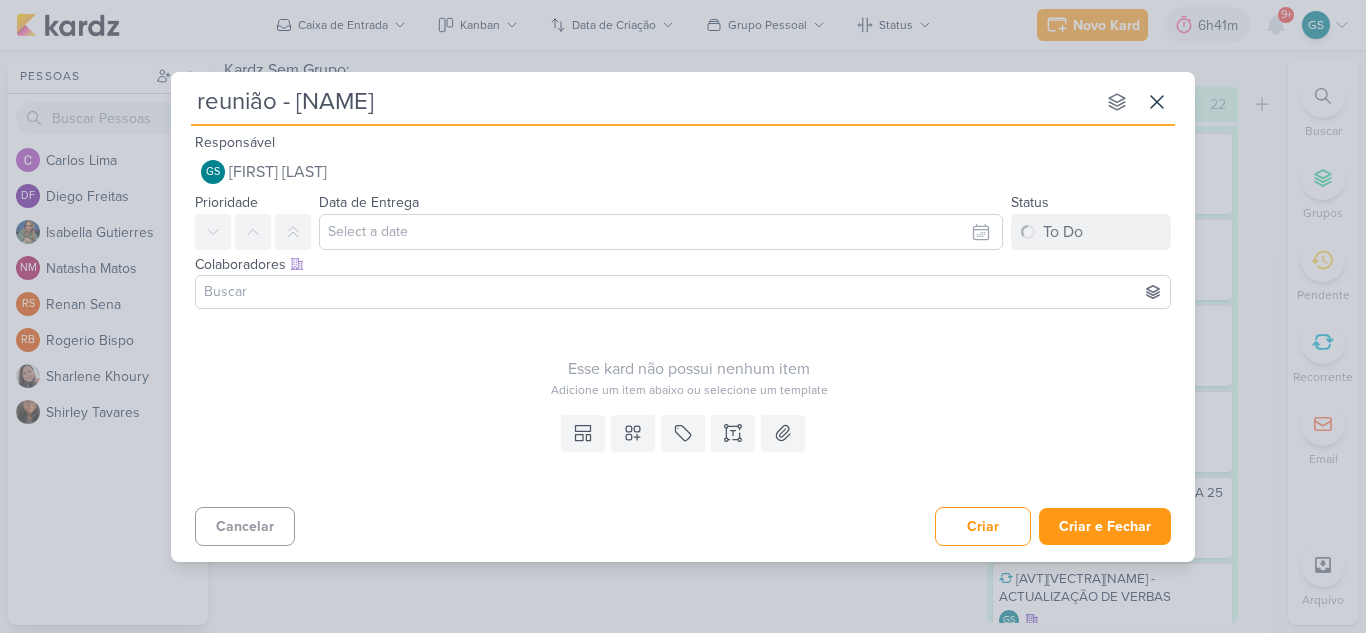 type 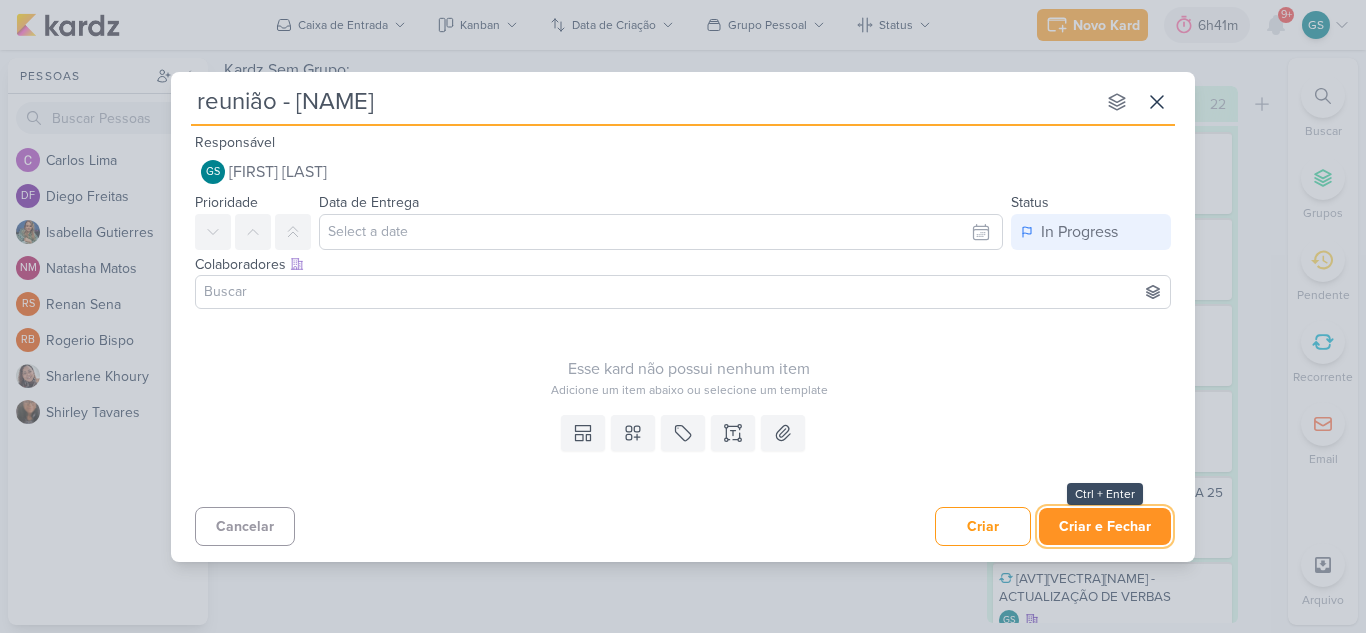 click on "Criar e Fechar" at bounding box center (1105, 526) 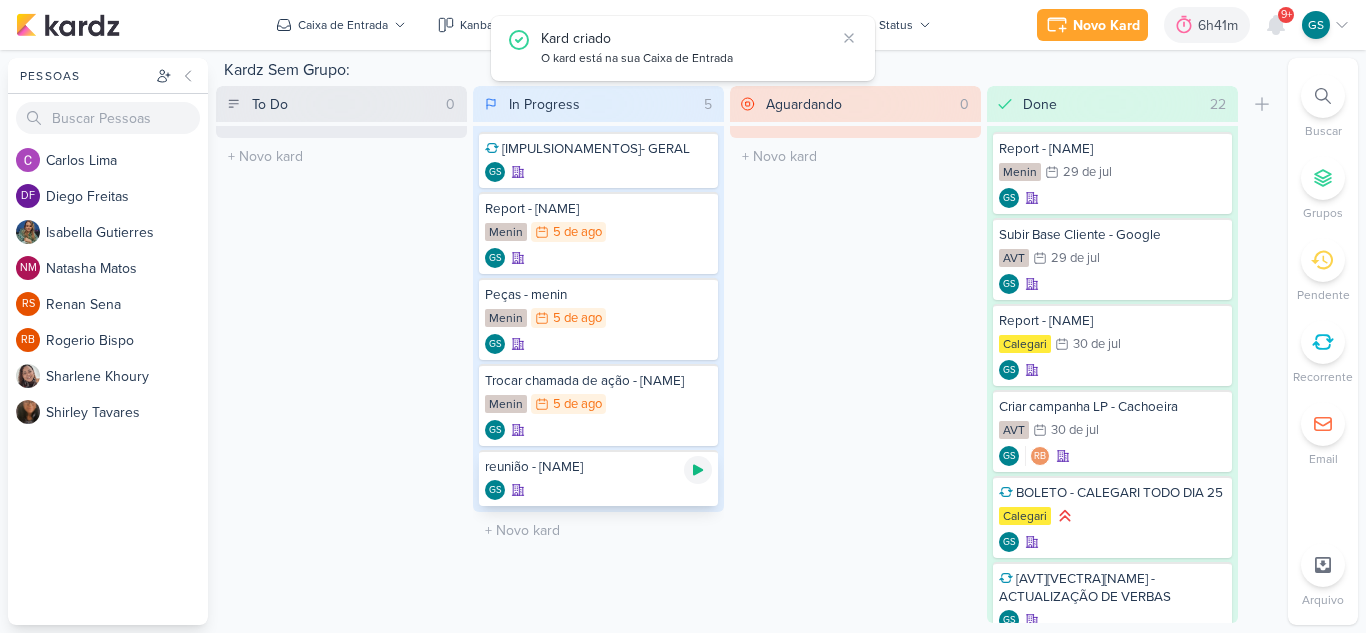 click 